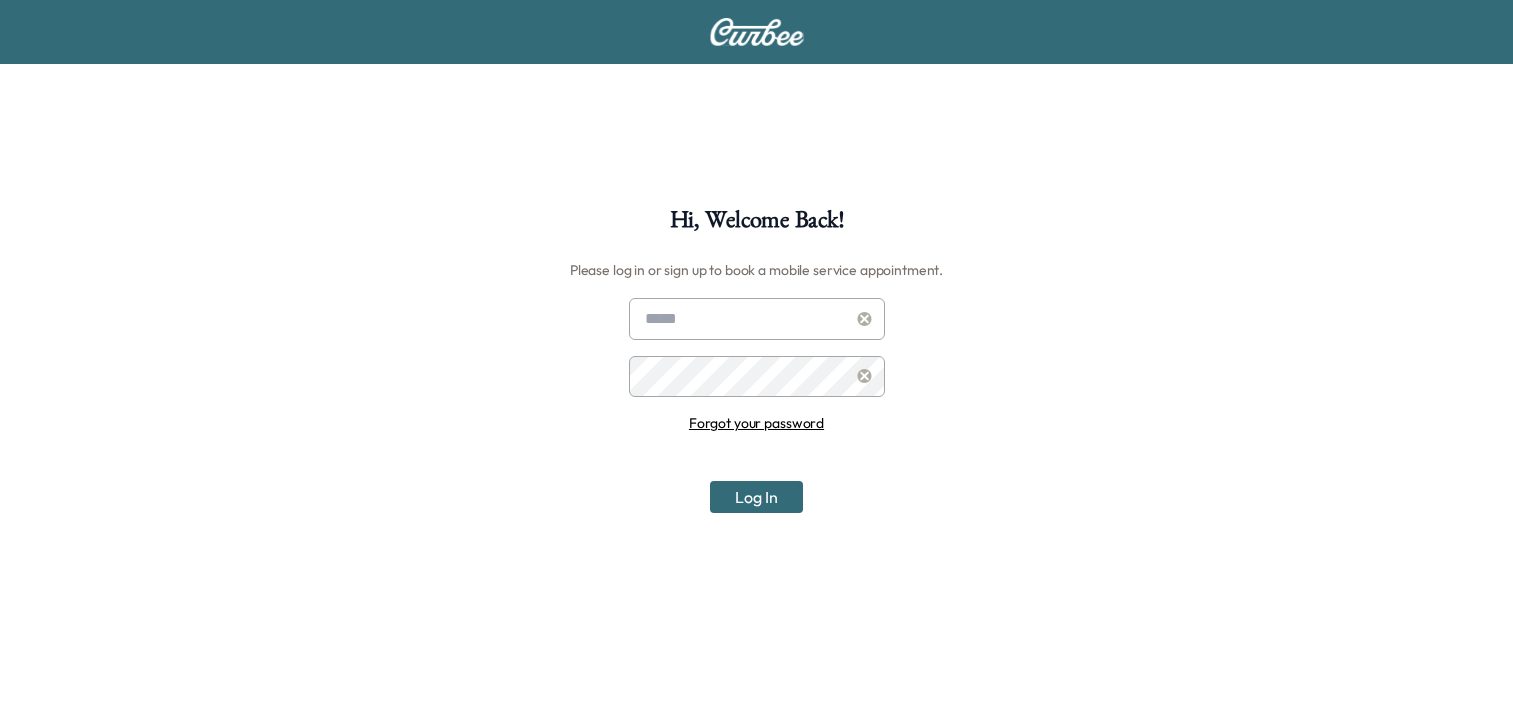 scroll, scrollTop: 0, scrollLeft: 0, axis: both 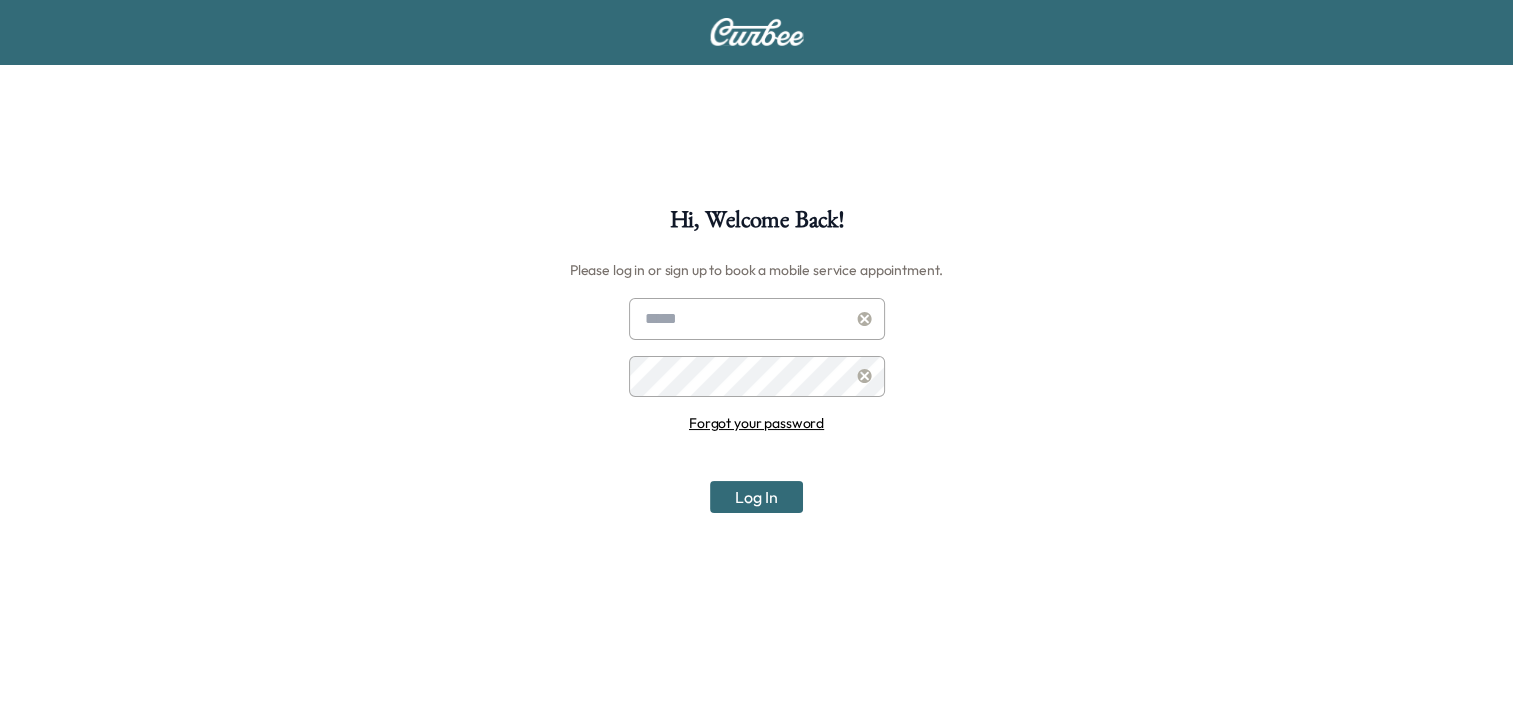 type on "**********" 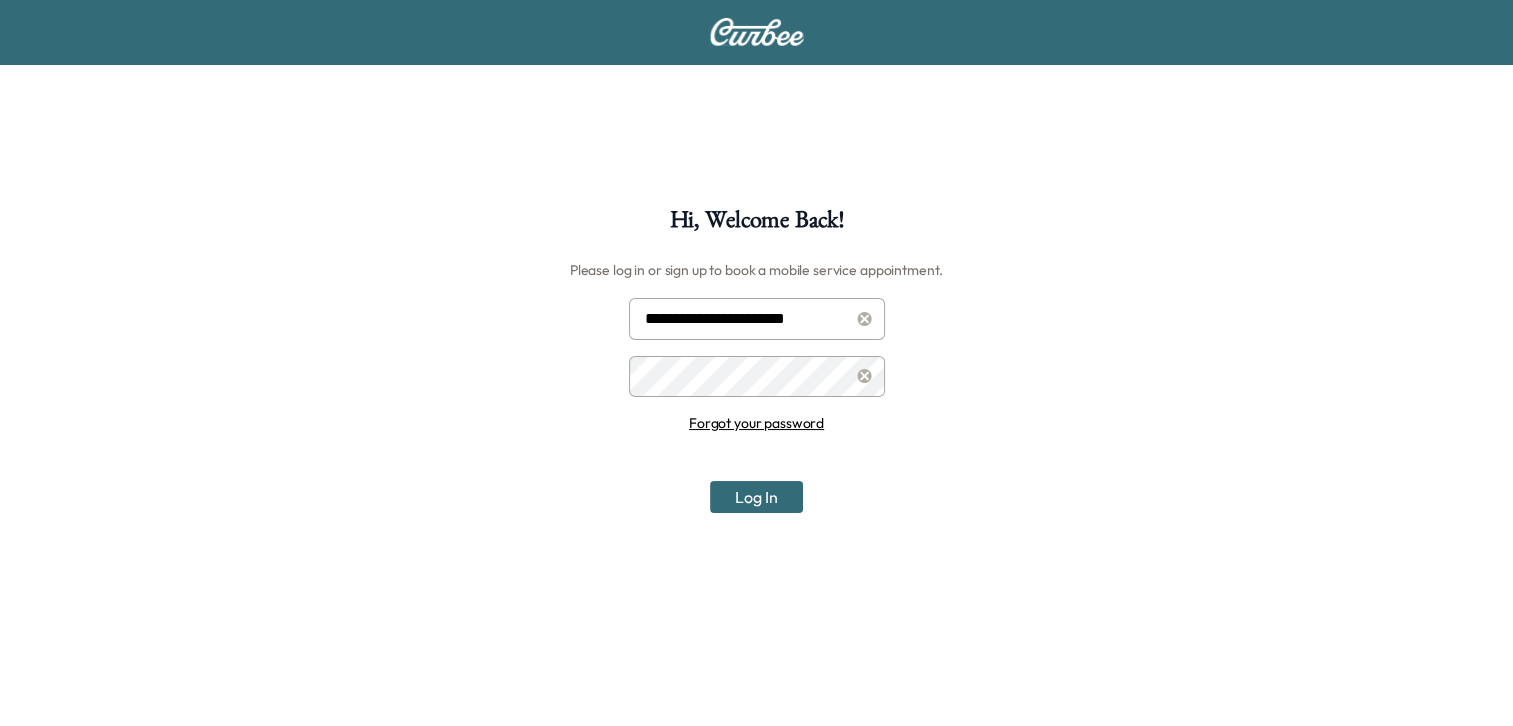 click on "**********" at bounding box center [756, 571] 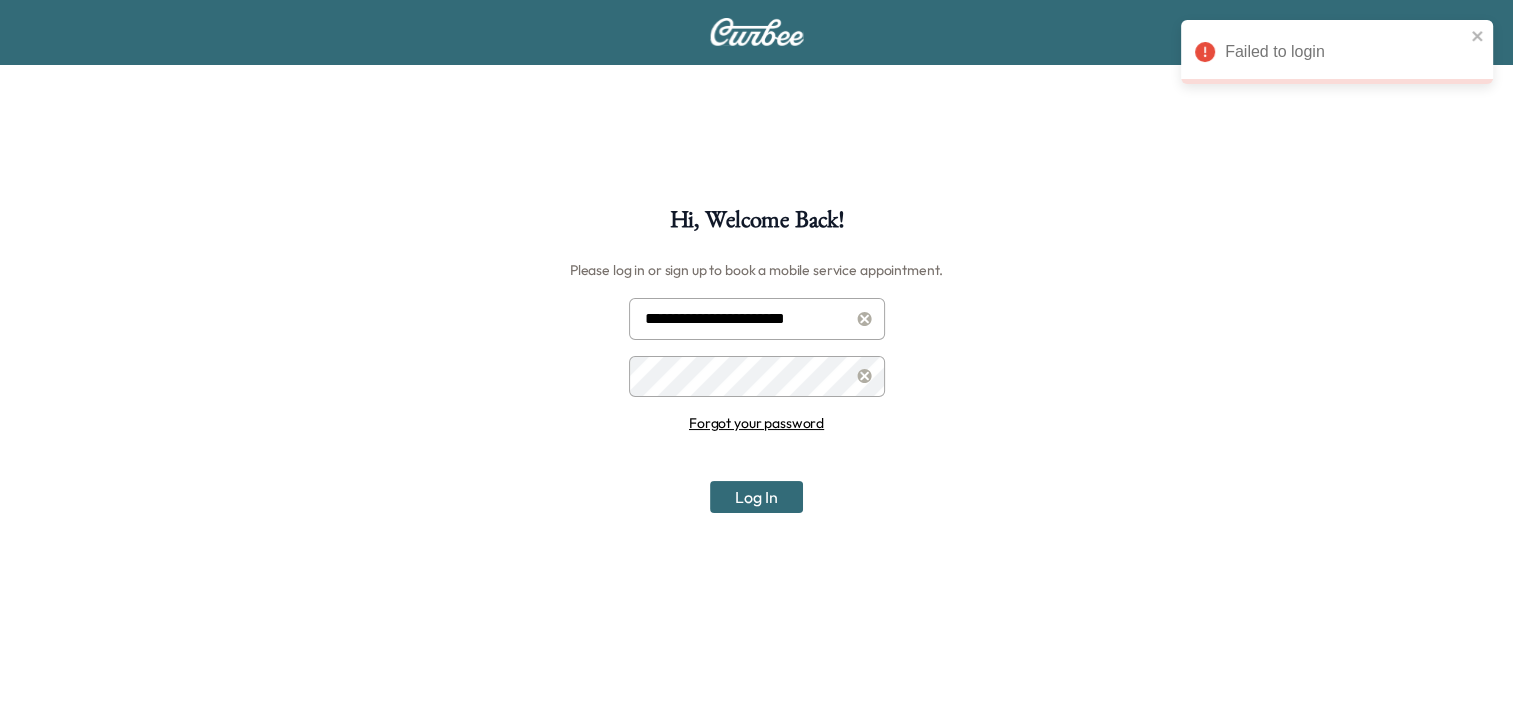 click on "**********" at bounding box center [757, 406] 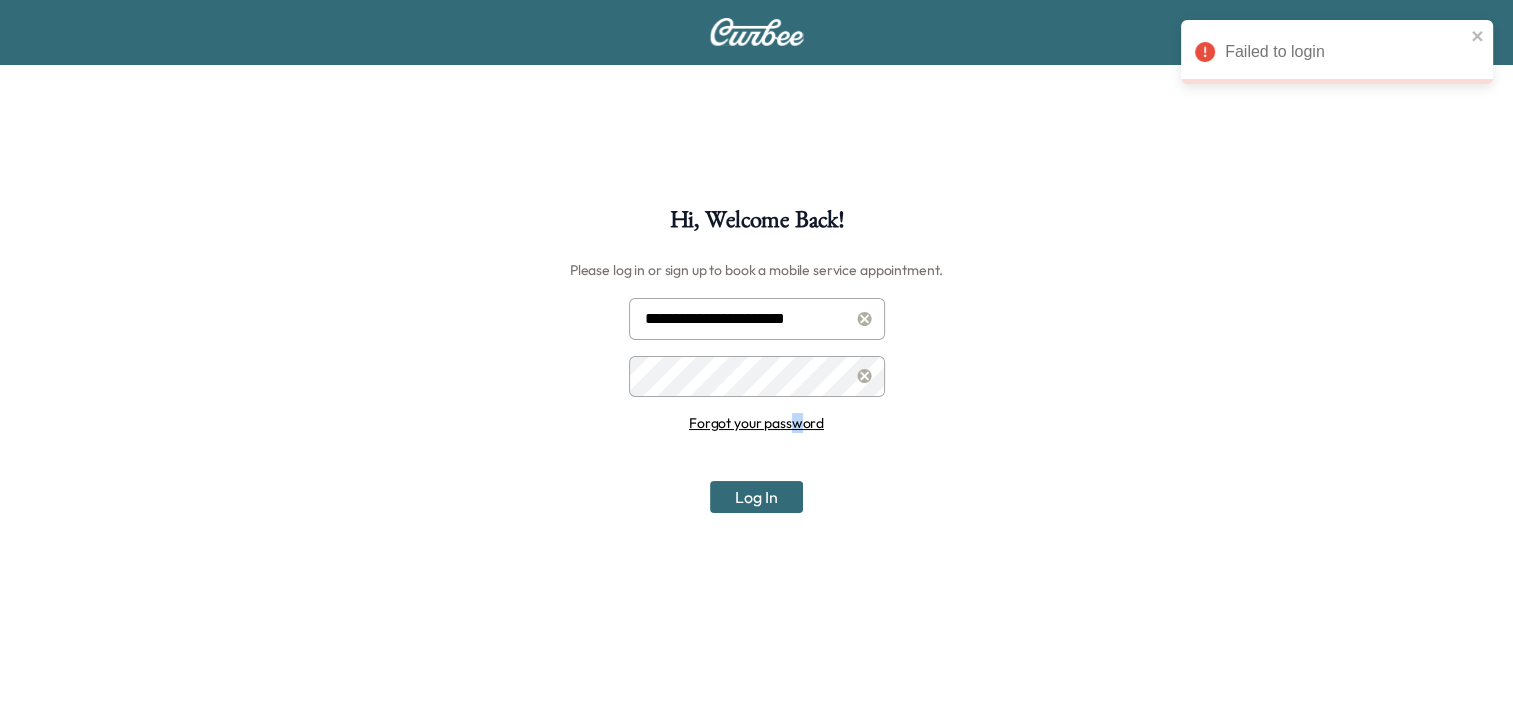 click on "Forgot your password" at bounding box center (756, 423) 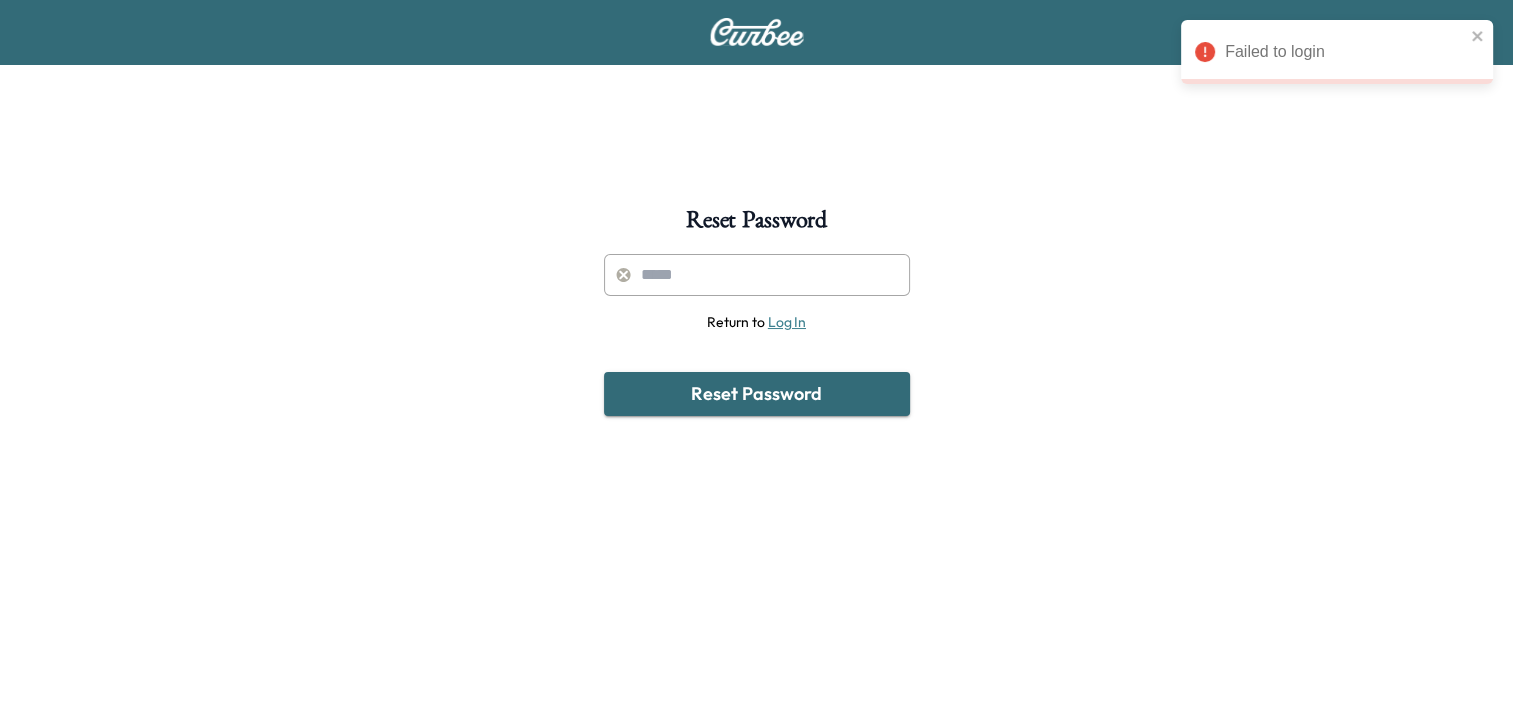 click at bounding box center [757, 275] 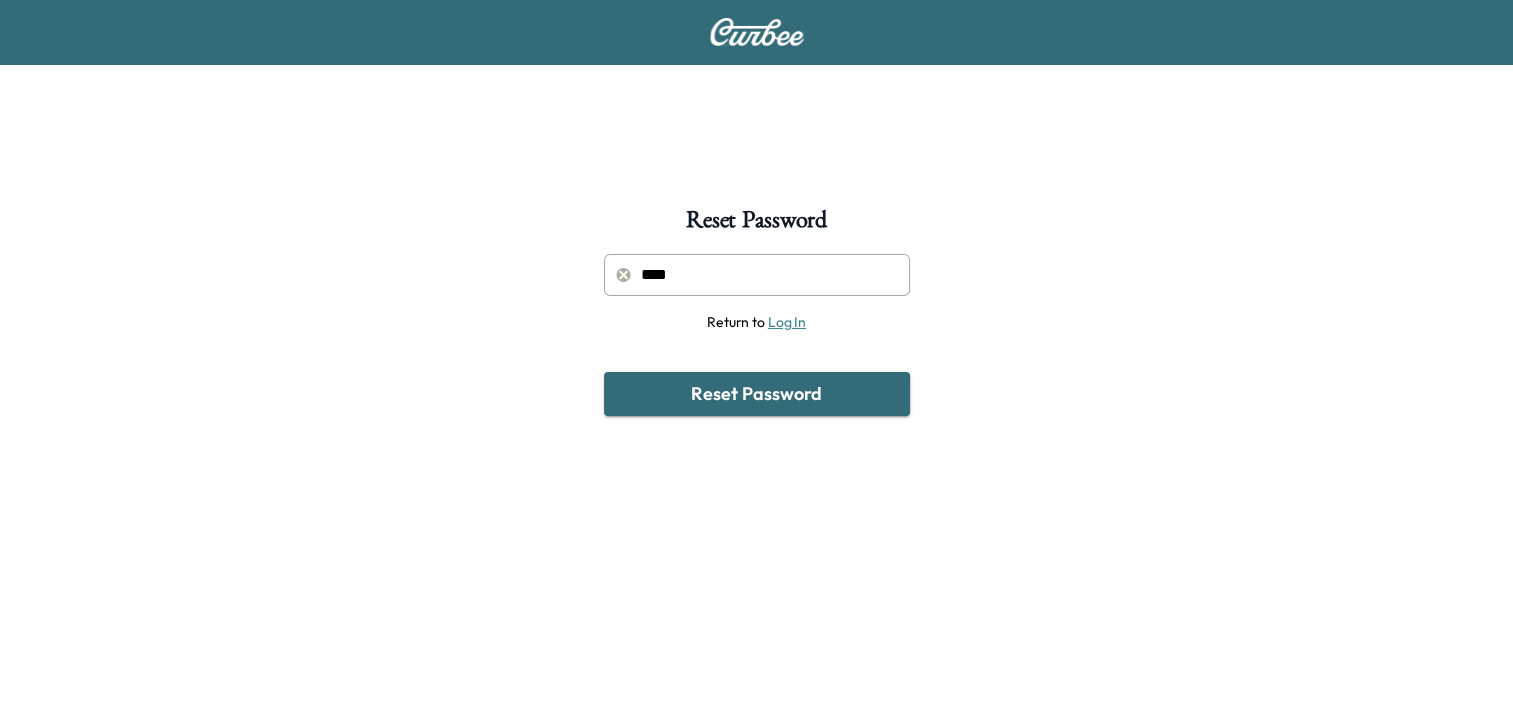 click on "Reset Password" at bounding box center (757, 394) 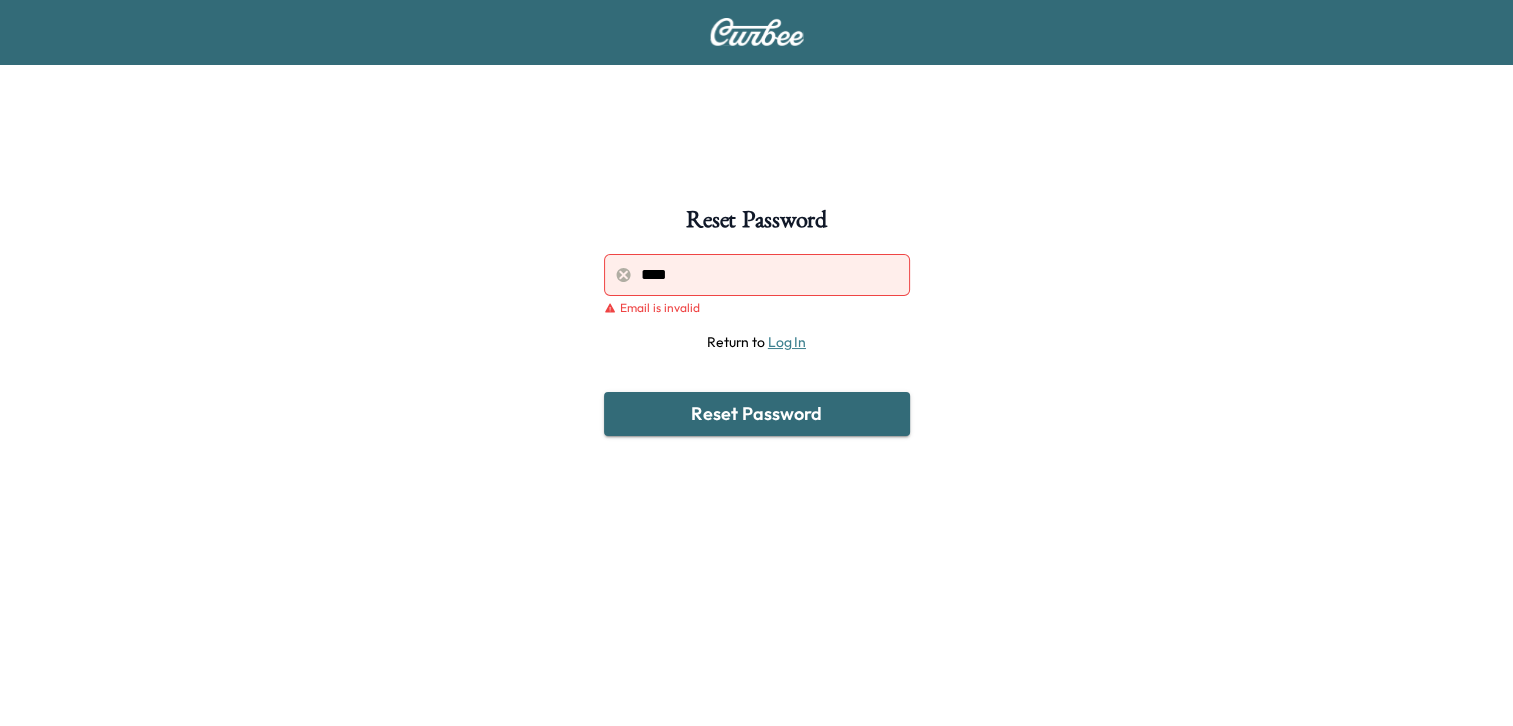type on "**********" 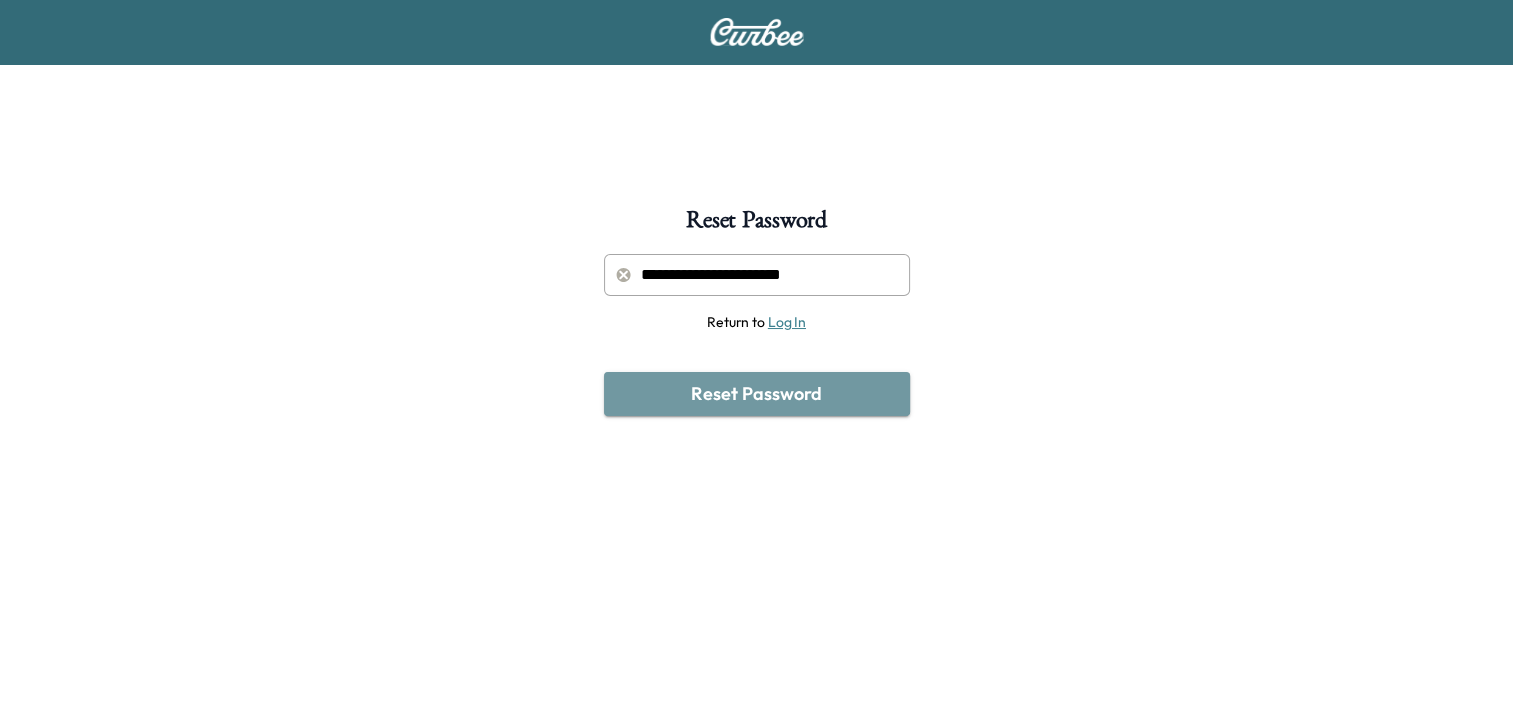click on "Reset Password" at bounding box center (757, 394) 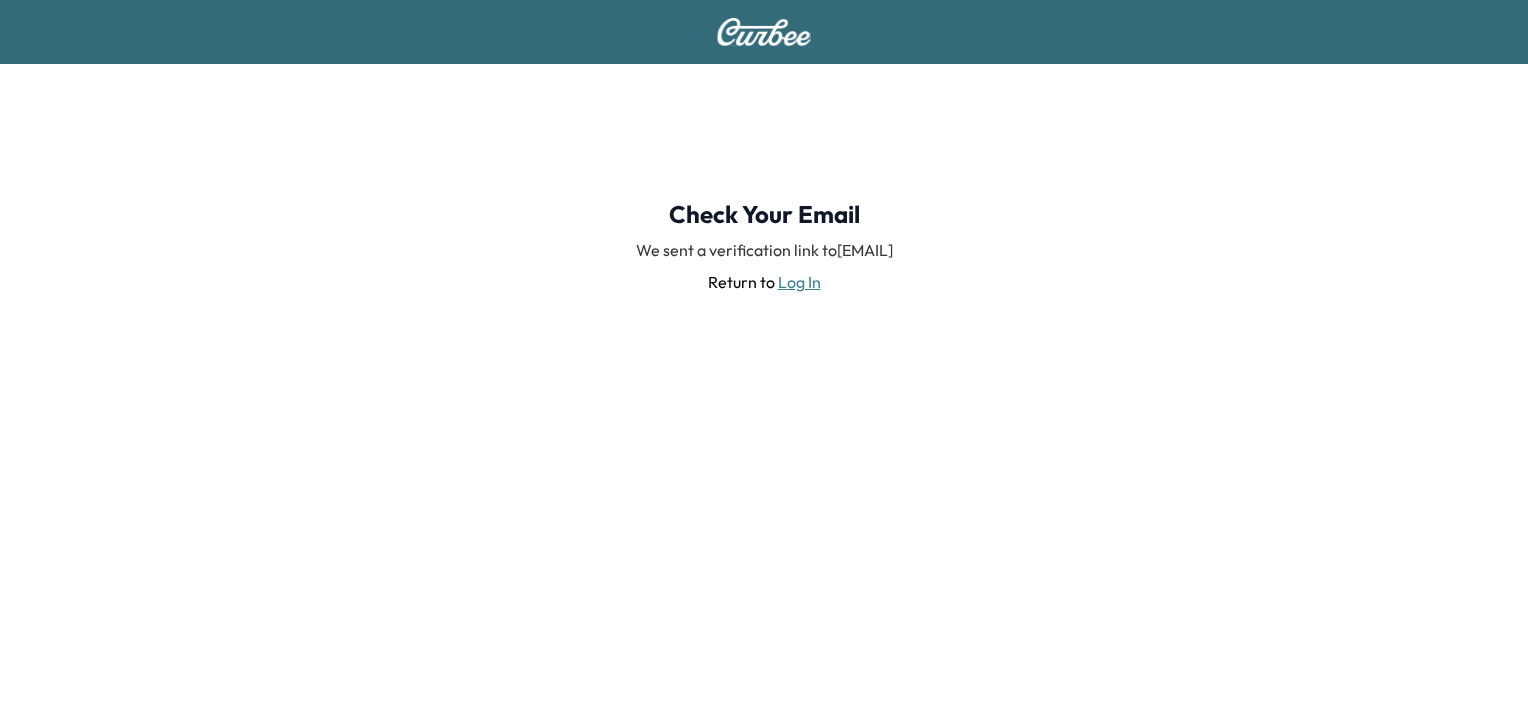 click on "Log In" at bounding box center (799, 282) 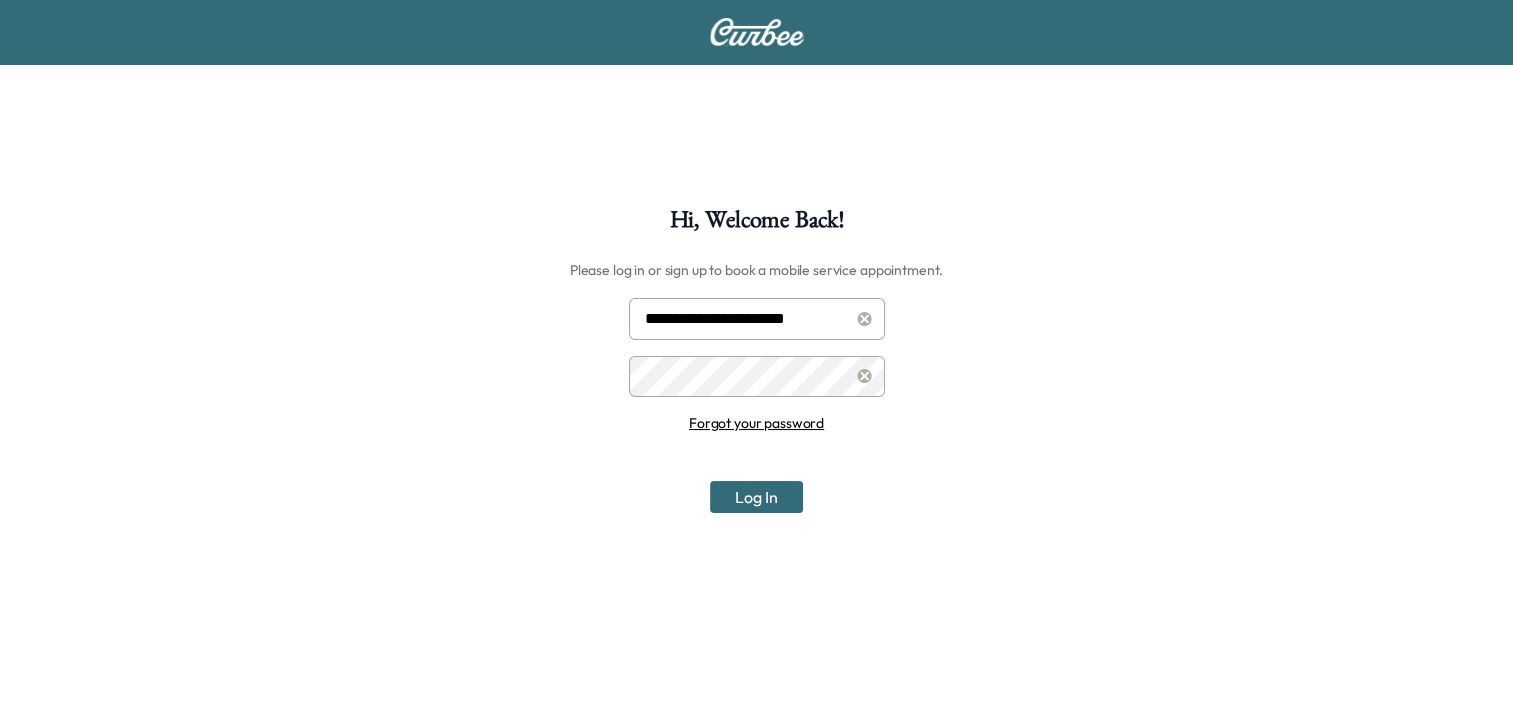click on "**********" at bounding box center (756, 571) 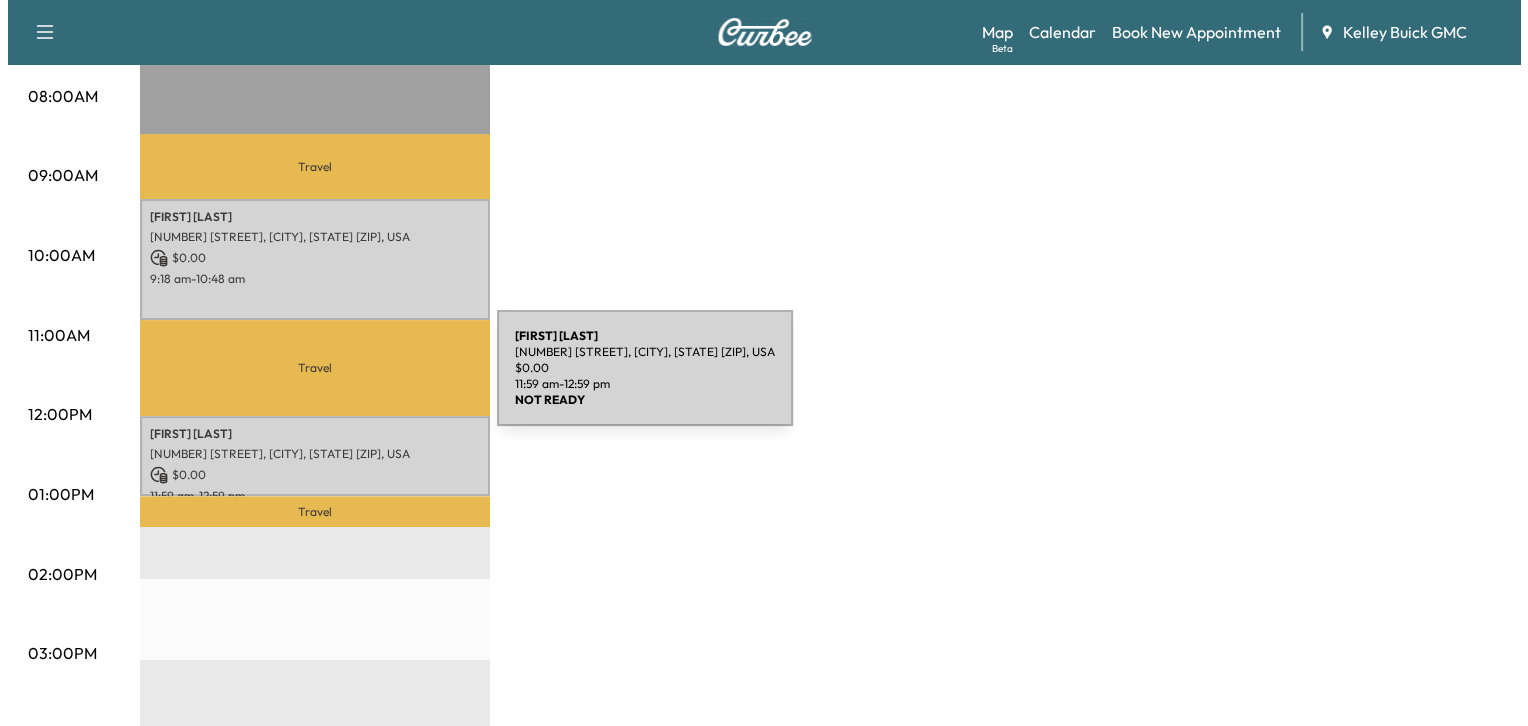 scroll, scrollTop: 600, scrollLeft: 0, axis: vertical 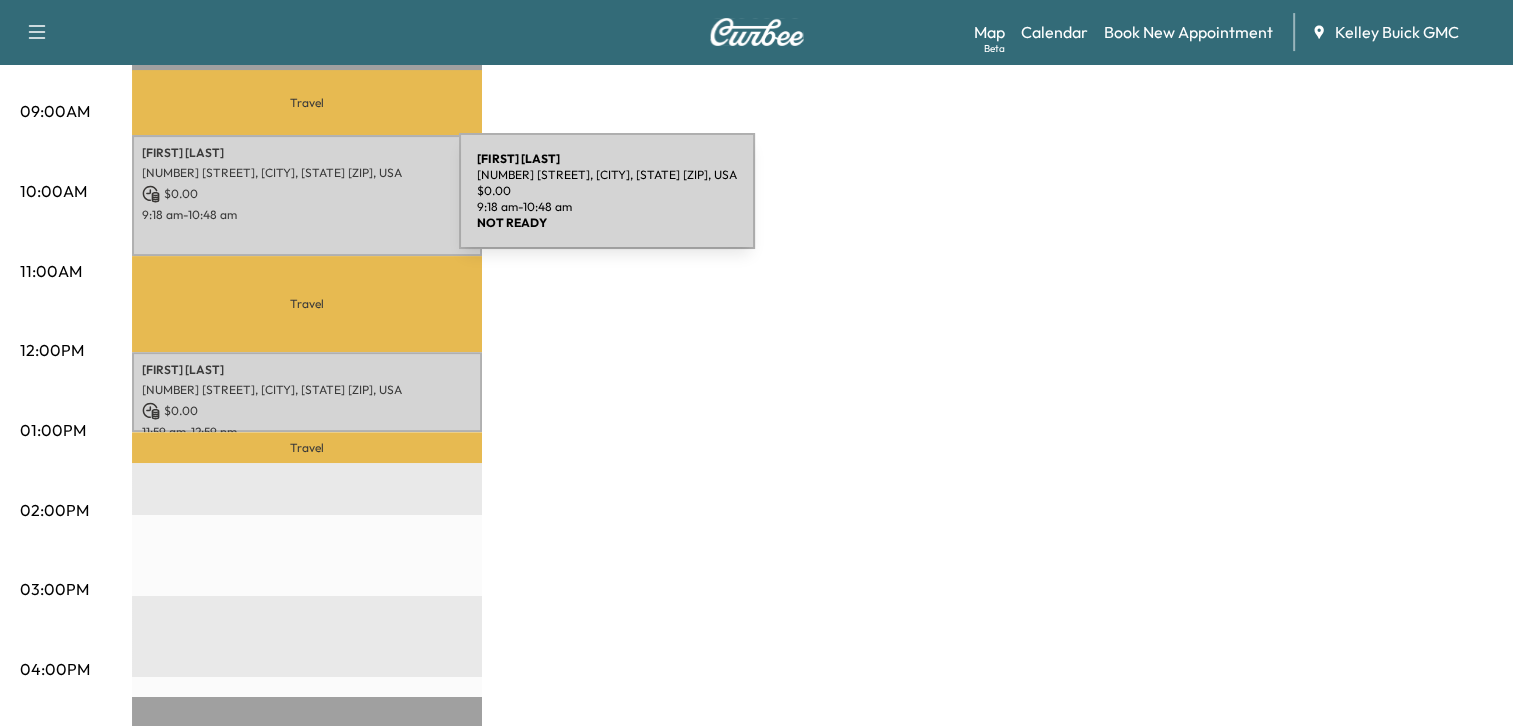 click on "9:18 am  -  10:48 am" at bounding box center [307, 215] 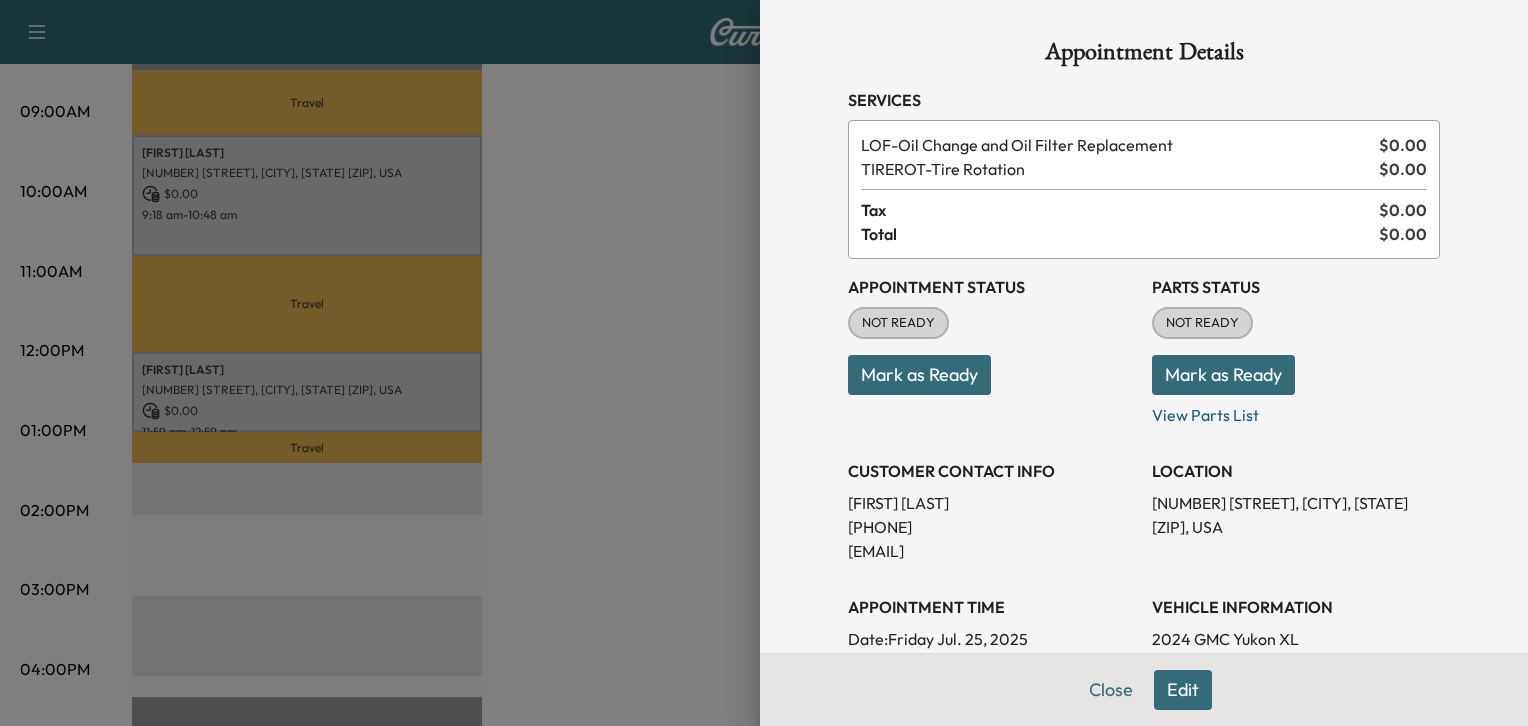 click on "Mark as Ready" at bounding box center [919, 375] 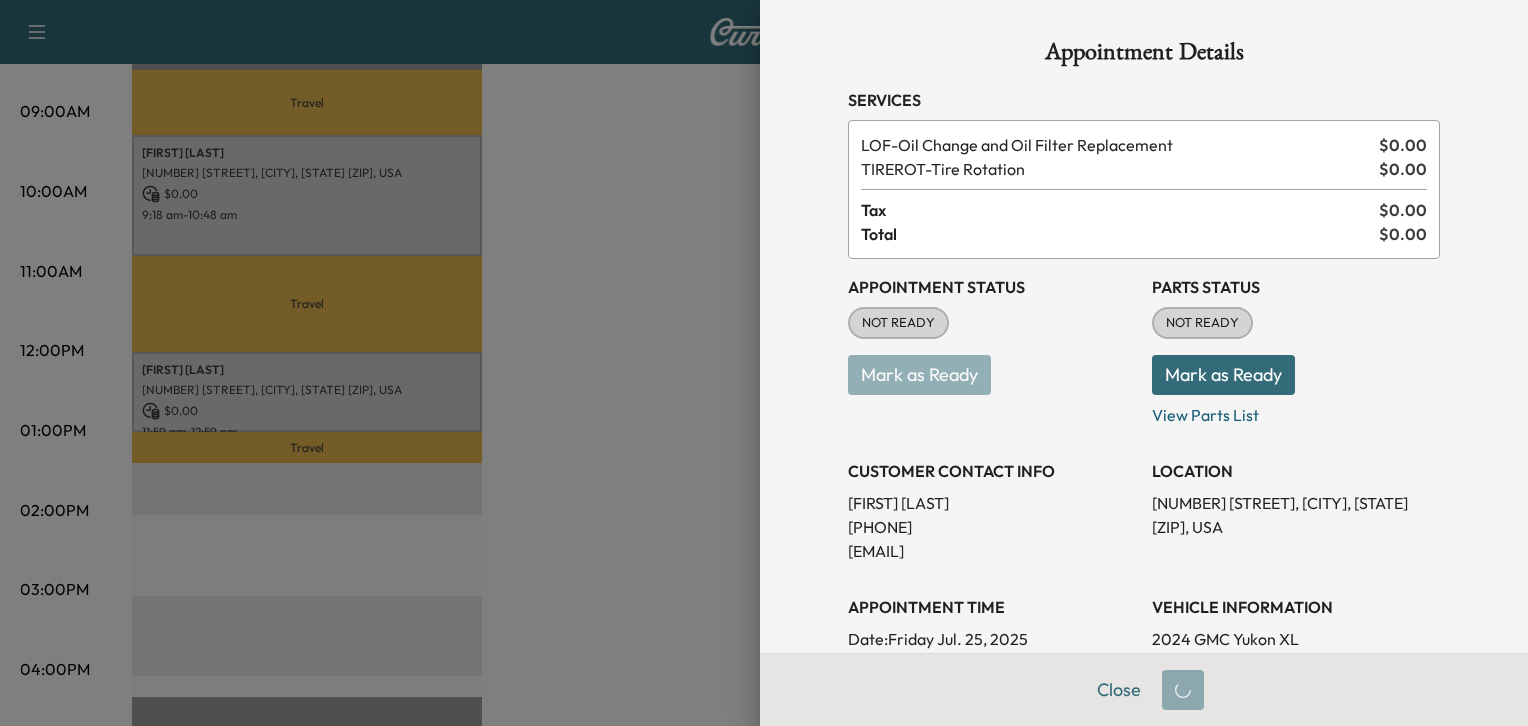 click on "Mark as Ready" at bounding box center (1223, 375) 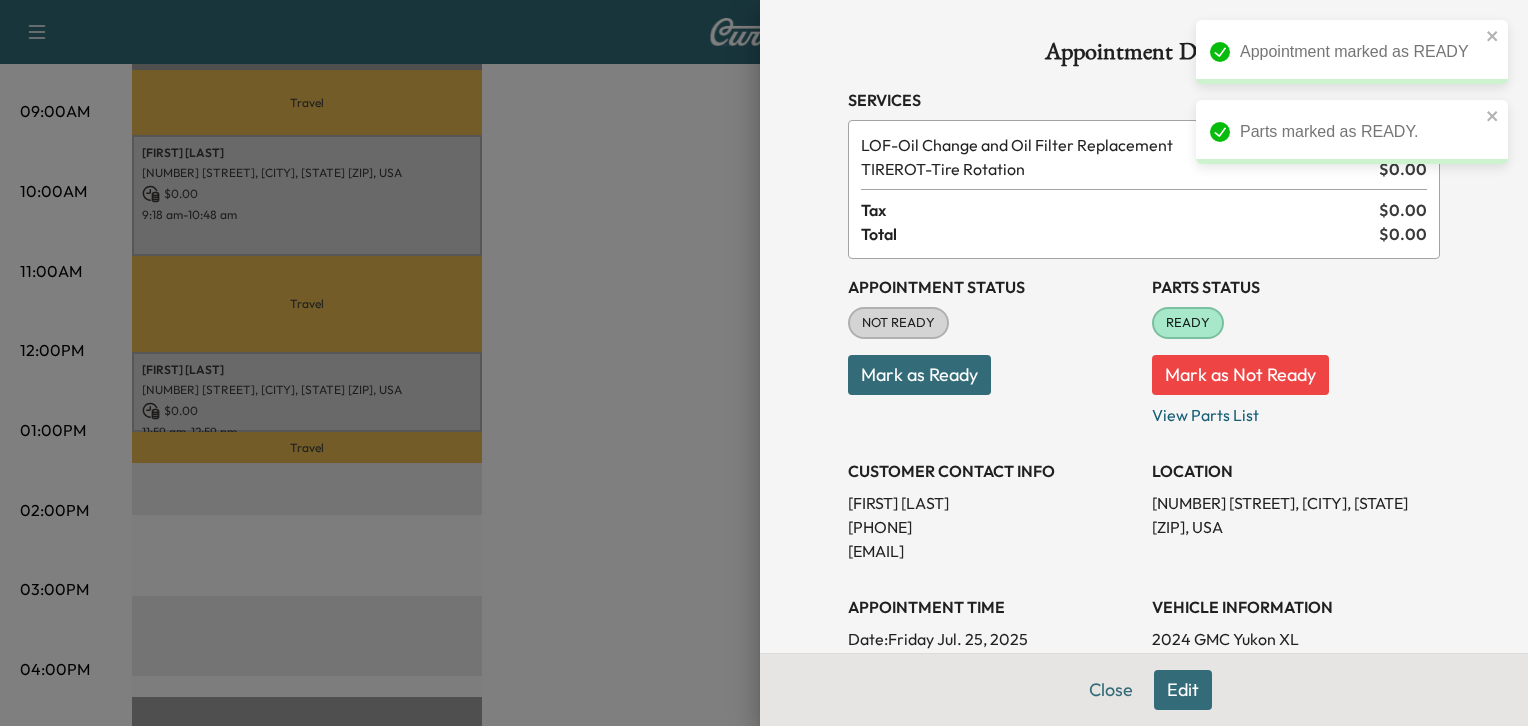 click at bounding box center [764, 363] 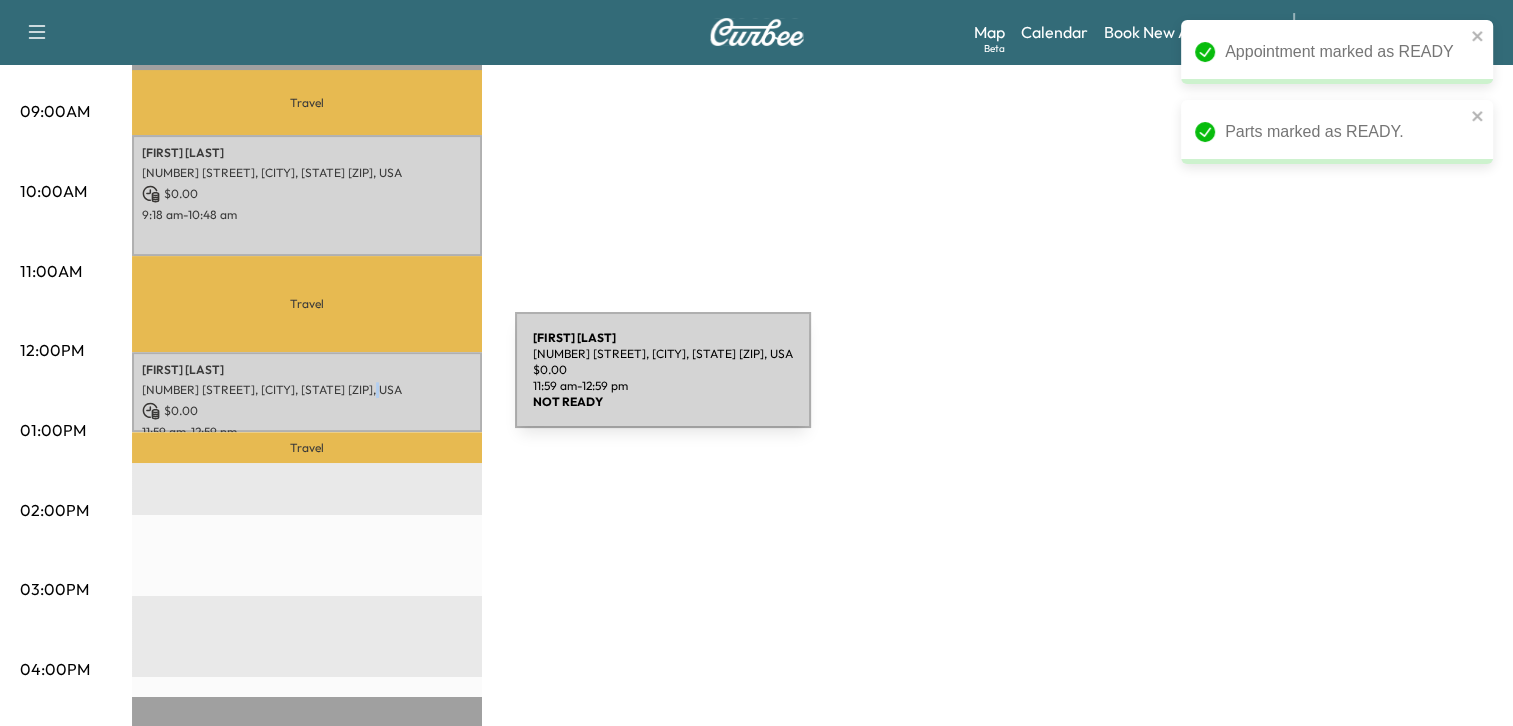 click on "[NUMBER] [STREET], [CITY], [STATE] [ZIP], USA" at bounding box center (307, 390) 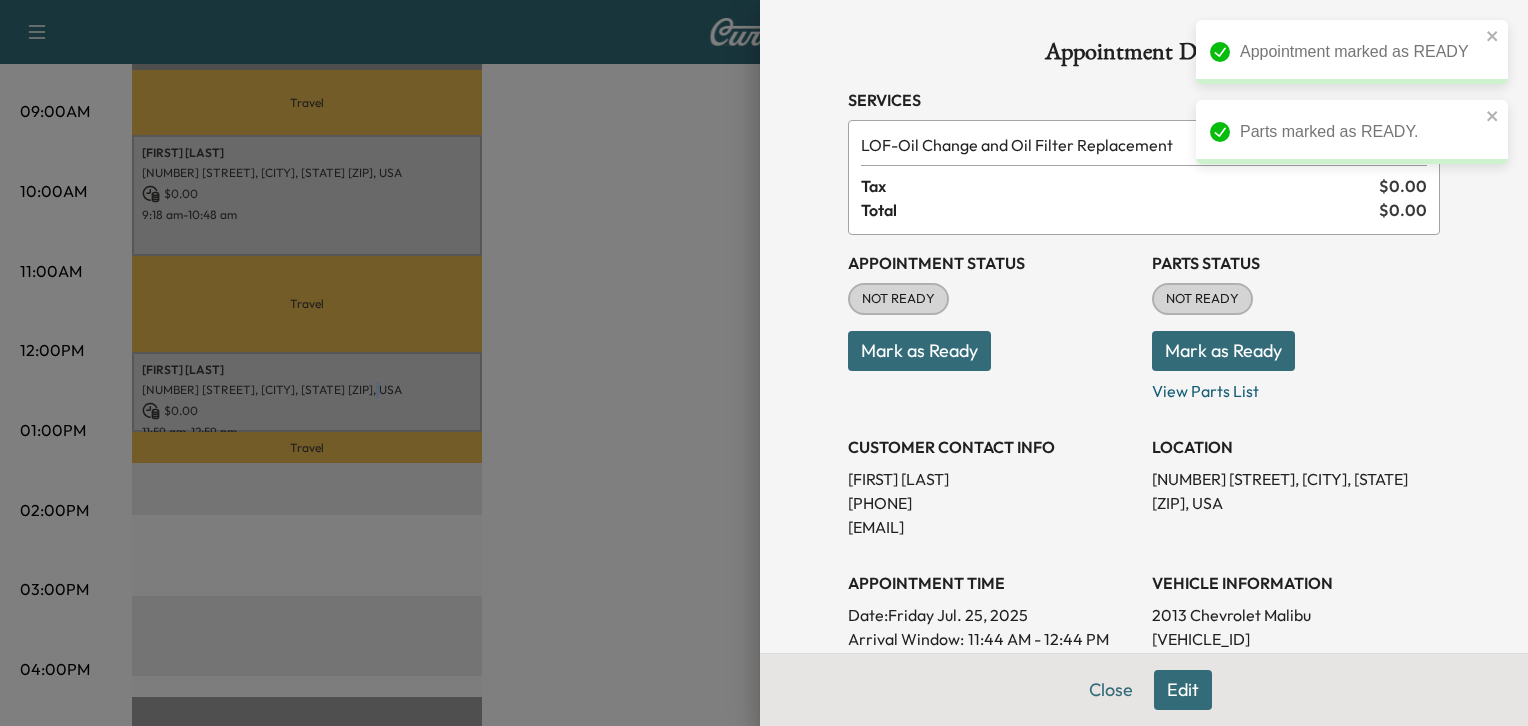 click on "Mark as Ready" at bounding box center [919, 351] 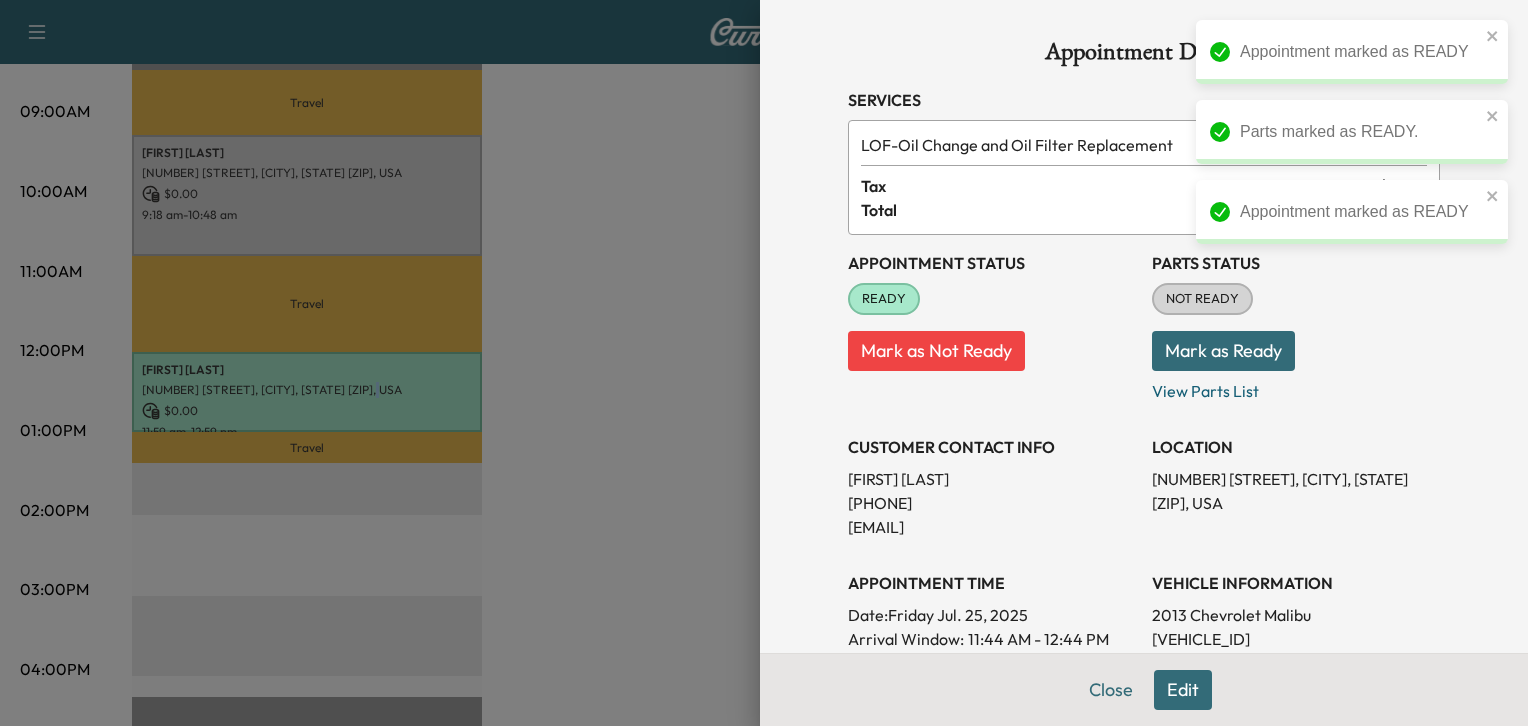 click on "Mark as Ready" at bounding box center [1223, 351] 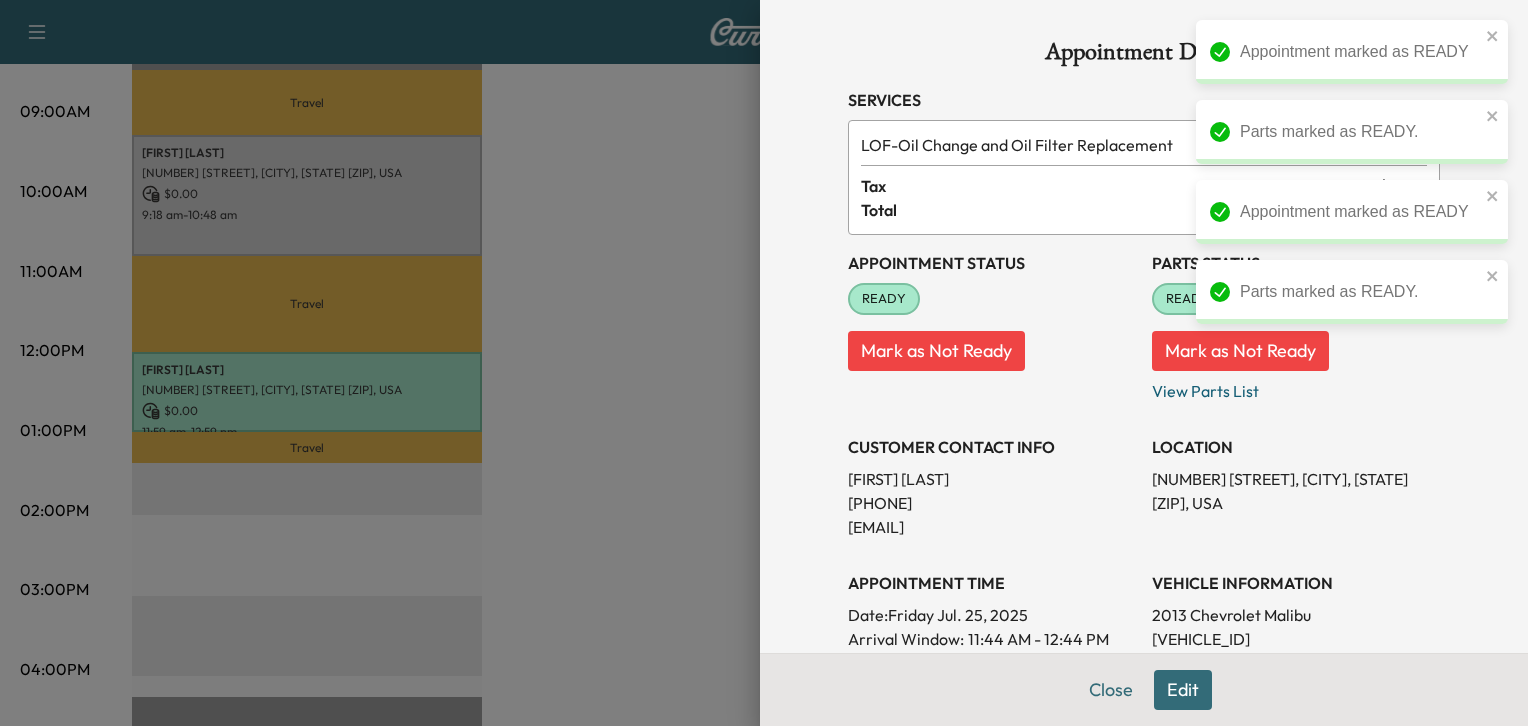 click at bounding box center (764, 363) 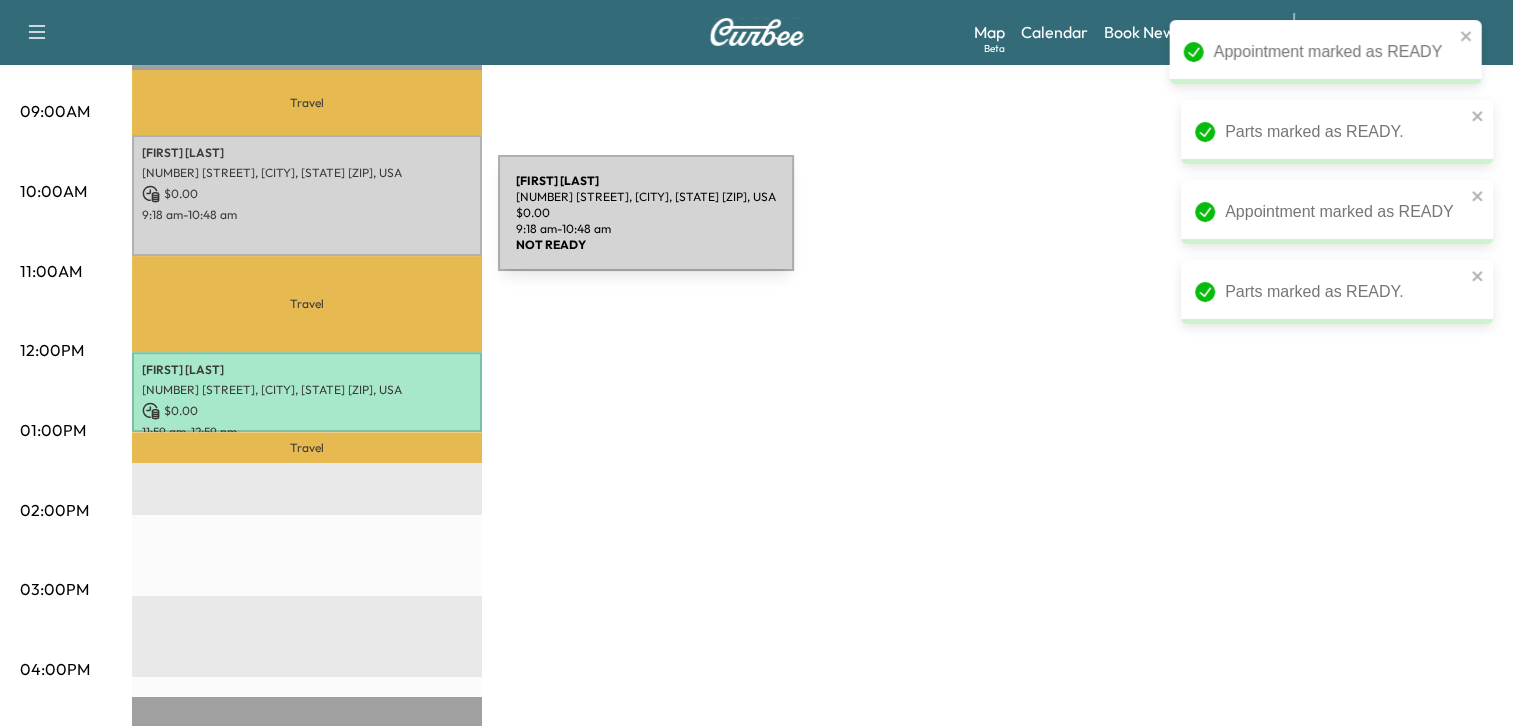 click on "[FIRST]   [LAST] [NUMBER] [STREET], [CITY], [STATE], USA   $ 0.00 9:18 am  -  10:48 am" at bounding box center [307, 195] 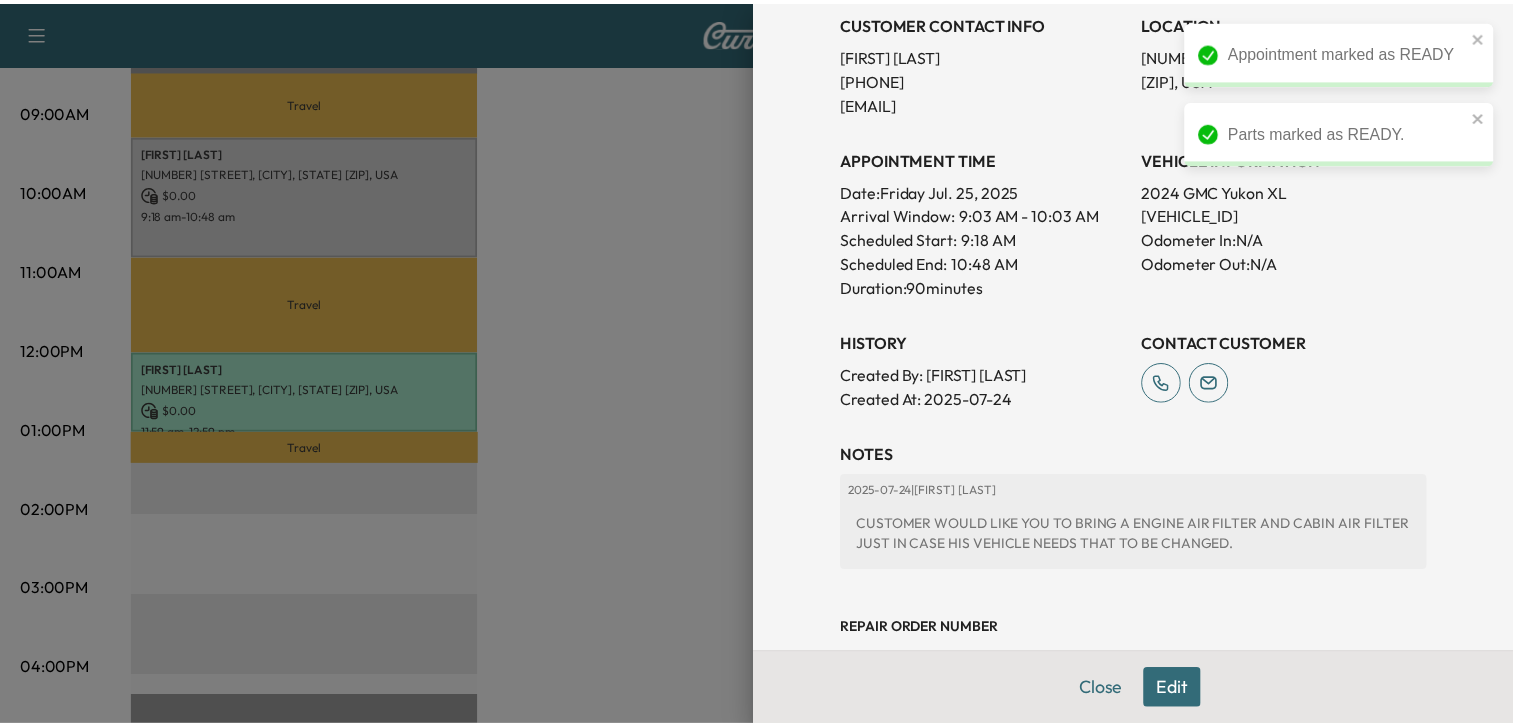 scroll, scrollTop: 500, scrollLeft: 0, axis: vertical 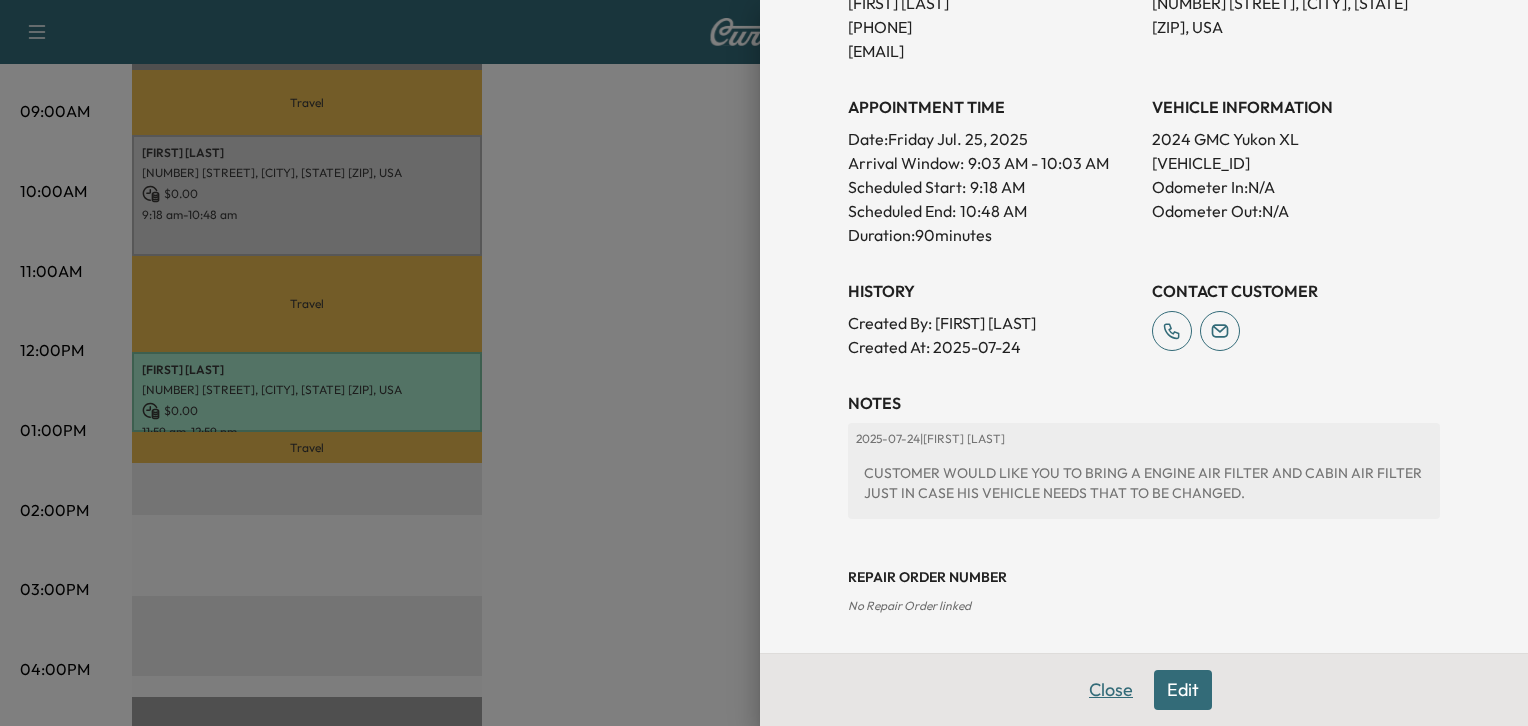 click on "Close" at bounding box center [1111, 690] 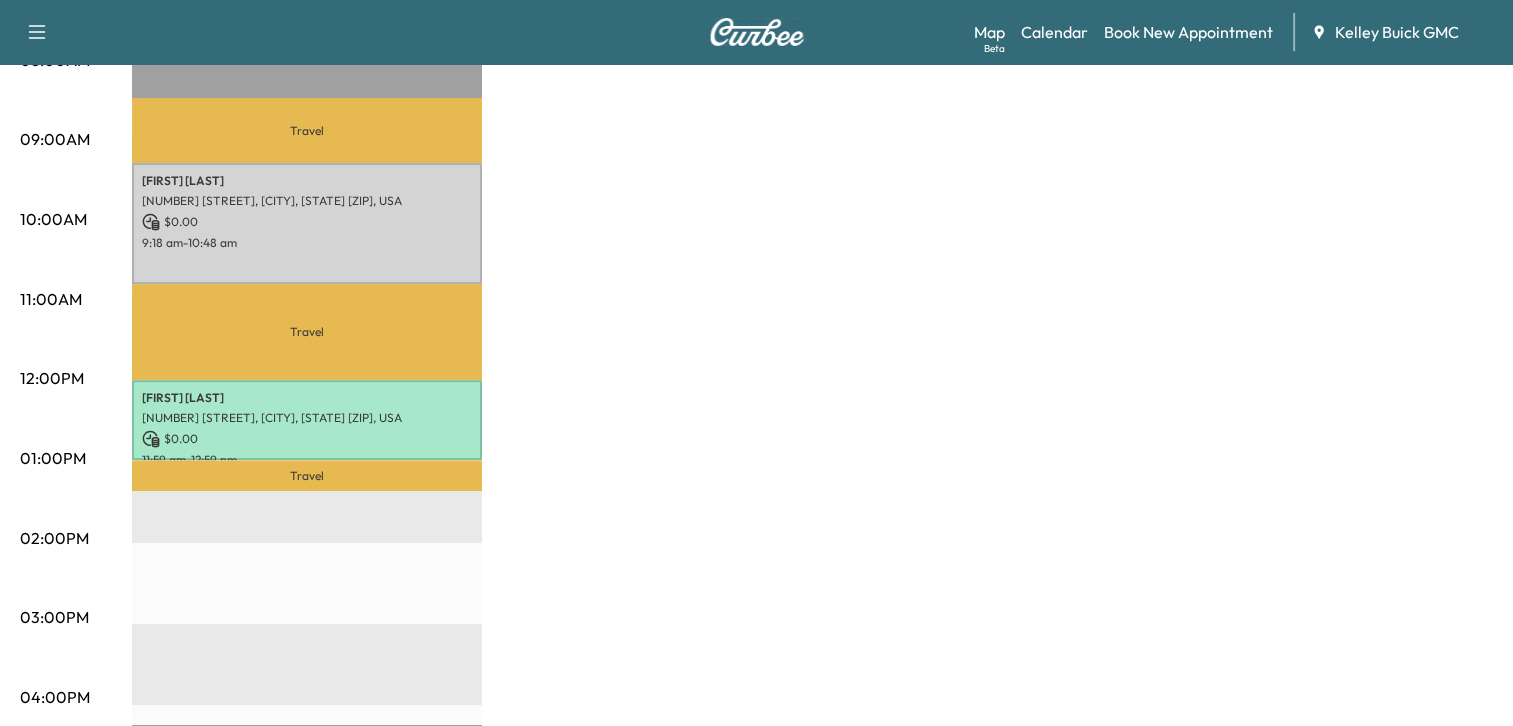scroll, scrollTop: 300, scrollLeft: 0, axis: vertical 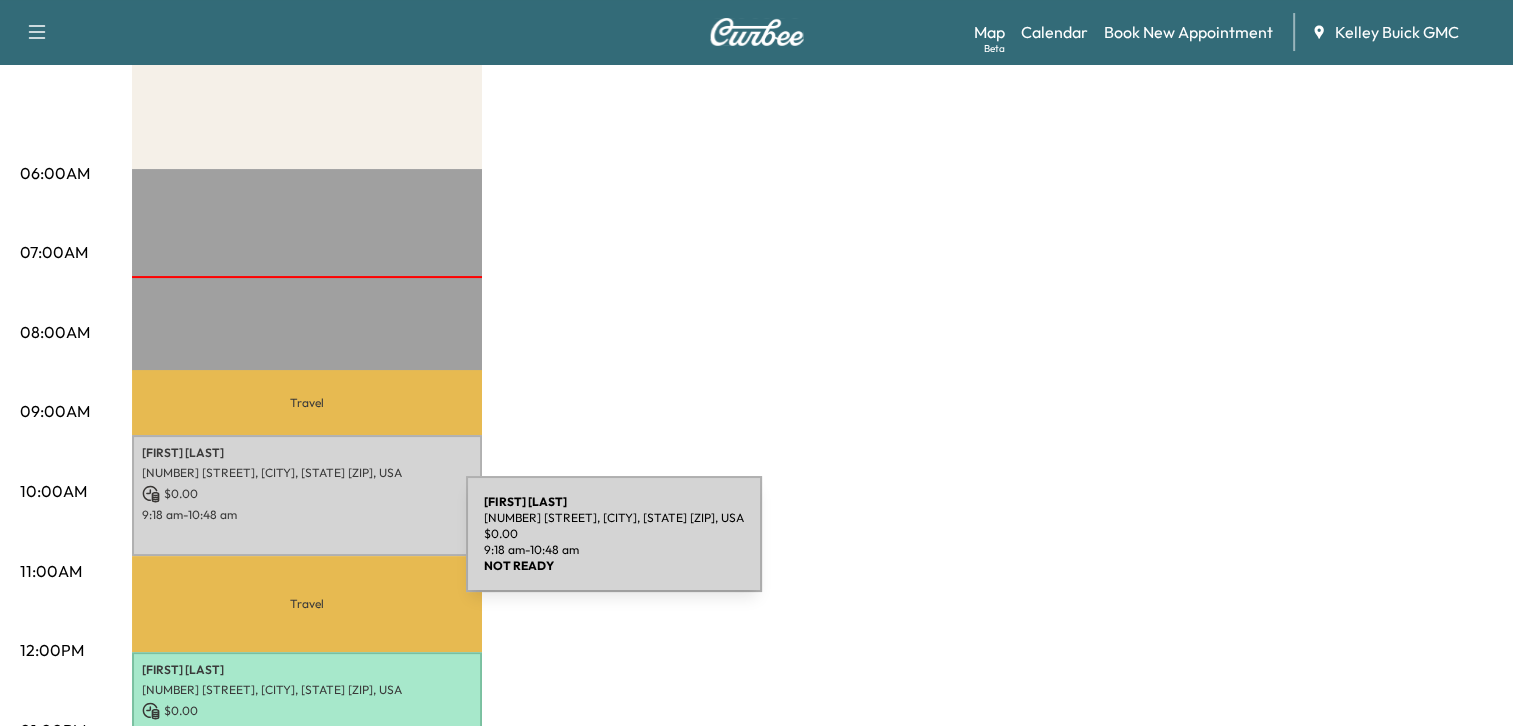 click on "[FIRST]   [LAST] [NUMBER] [STREET], [CITY], [STATE], USA   $ 0.00 9:18 am  -  10:48 am" at bounding box center [307, 495] 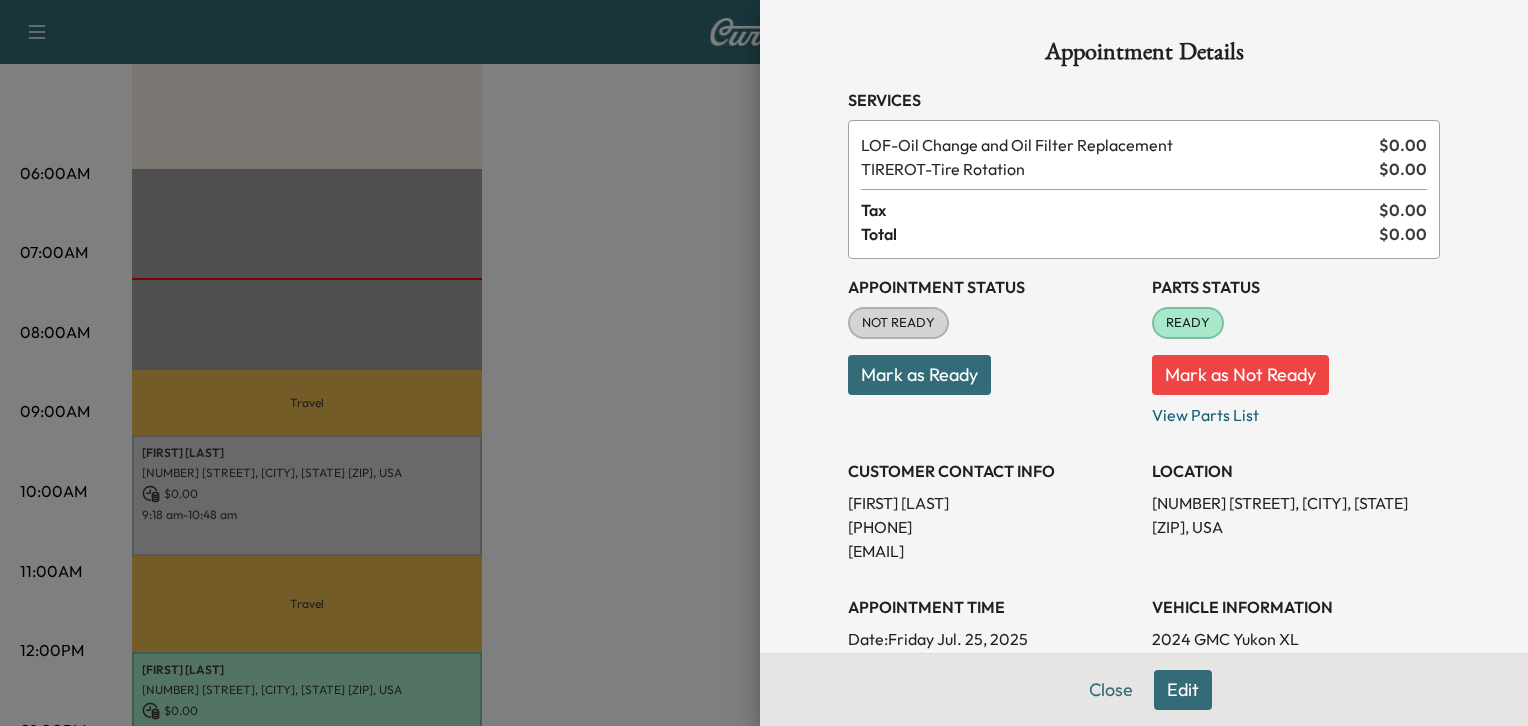 click on "Mark as Ready" at bounding box center (919, 375) 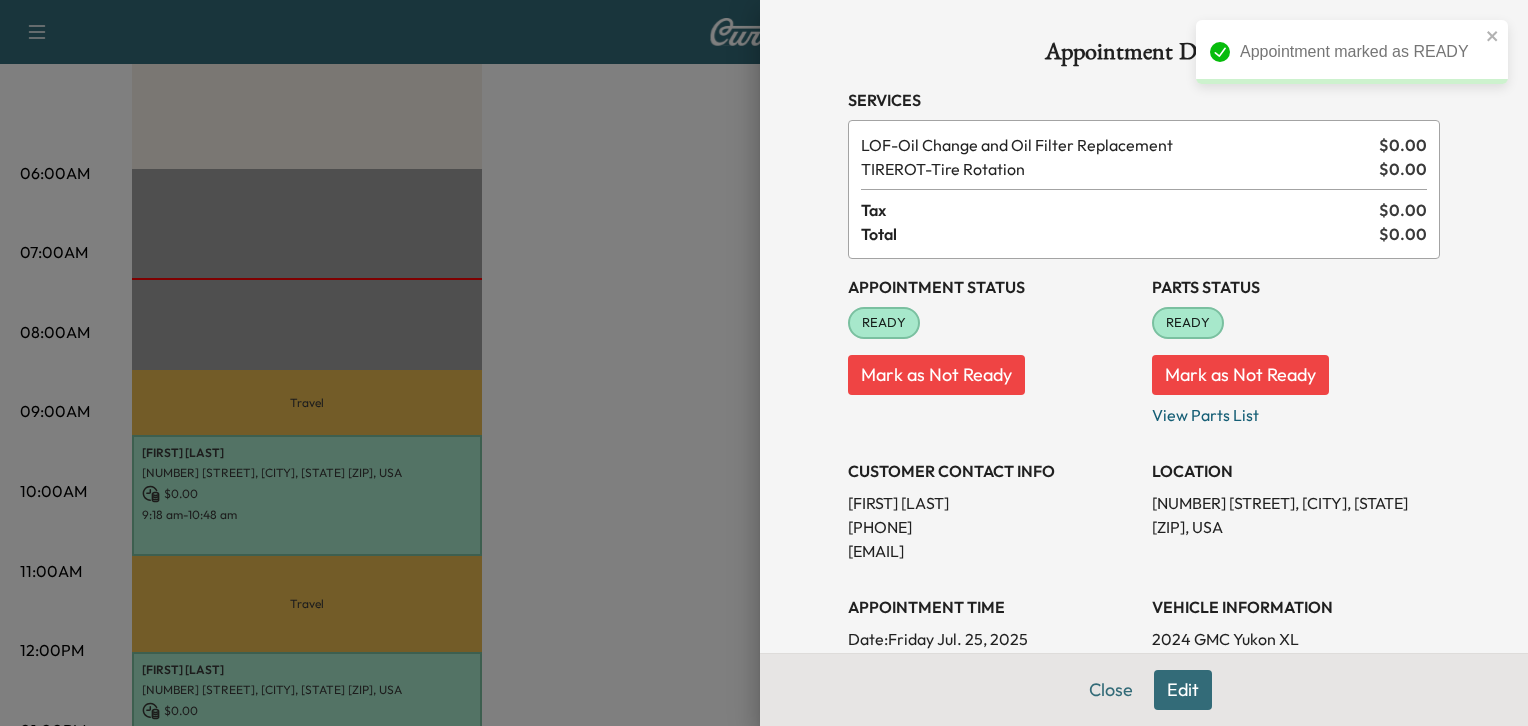 drag, startPoint x: 628, startPoint y: 382, endPoint x: 622, endPoint y: 395, distance: 14.3178215 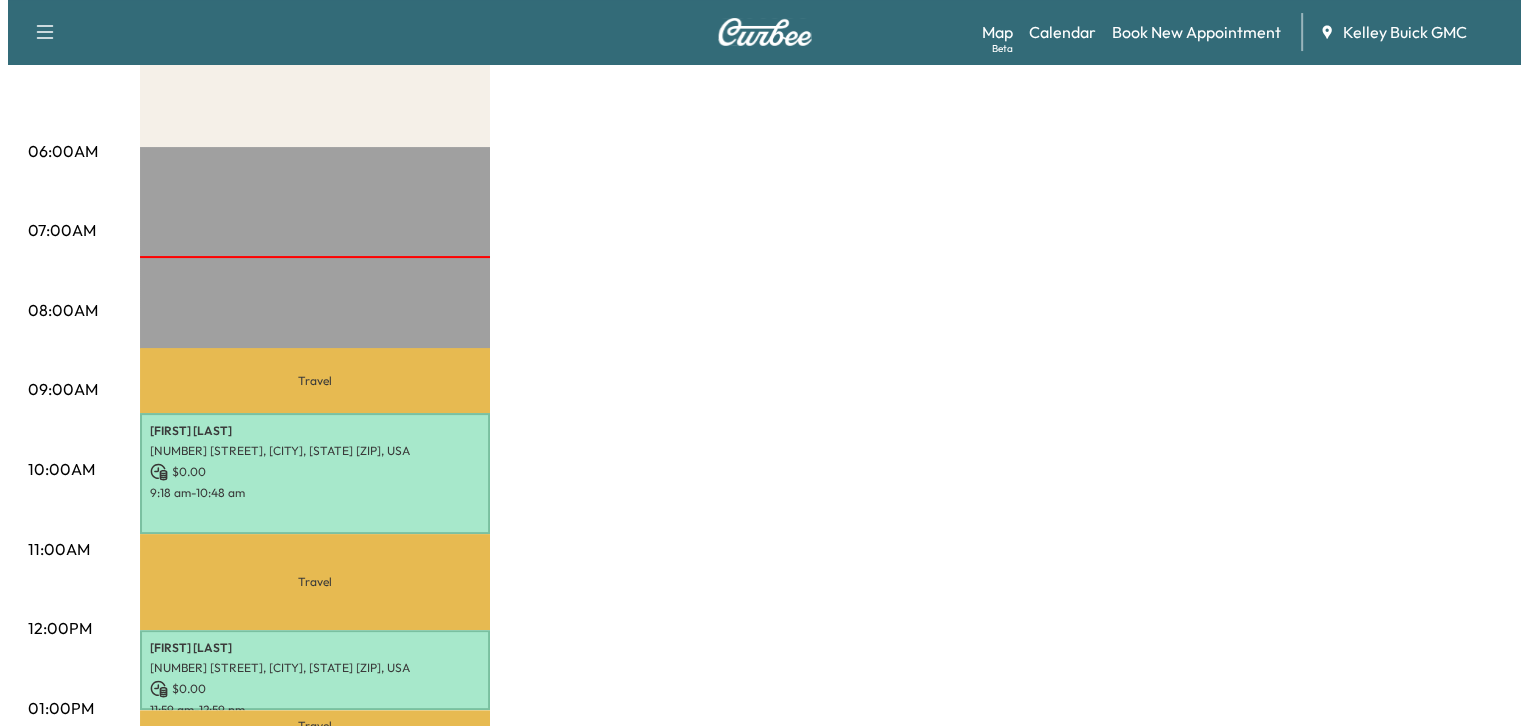 scroll, scrollTop: 300, scrollLeft: 0, axis: vertical 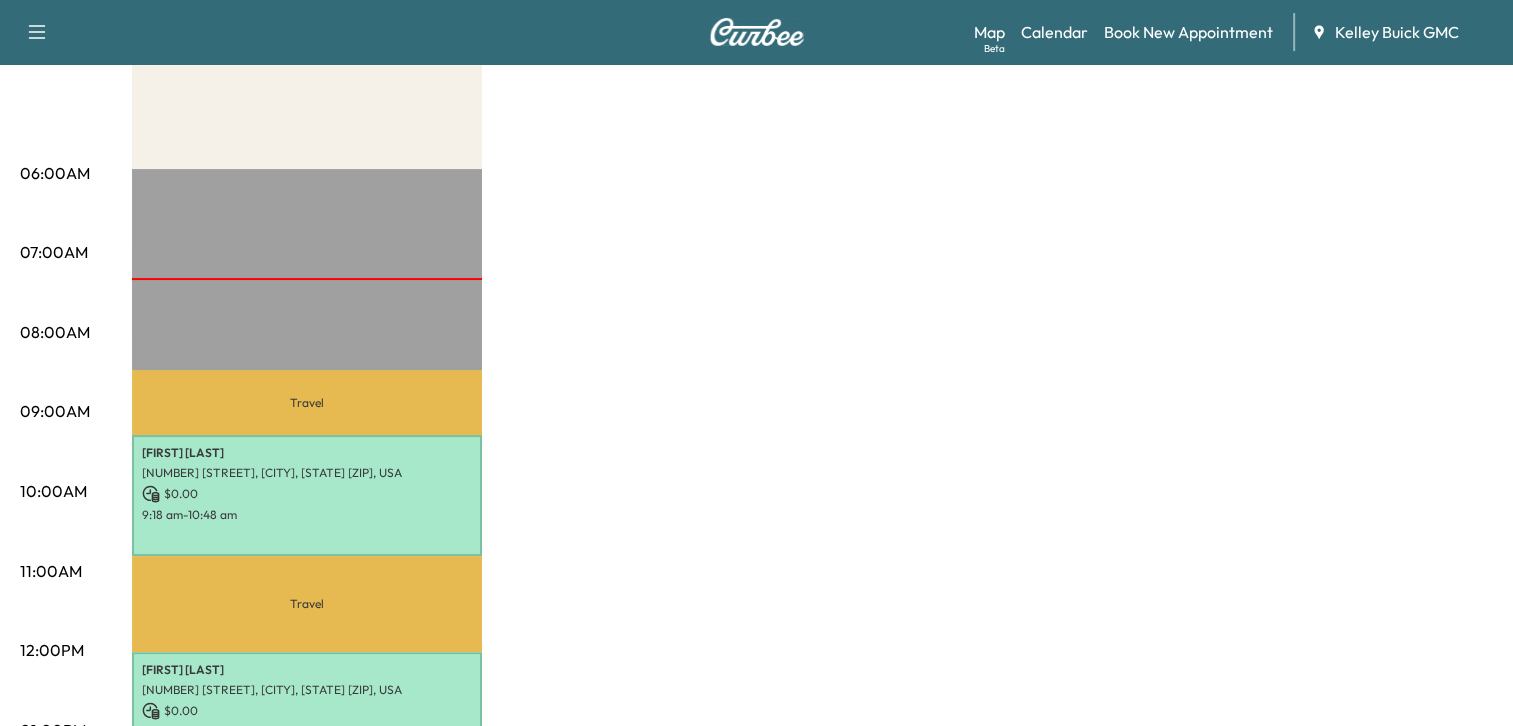 click on "Travel [FIRST] [LAST] [NUMBER] [STREET], [CITY], [STATE], USA   $ 0.00 9:18 am  -  10:48 am Travel [FIRST] [LAST] [NUMBER] [STREET], [CITY], [STATE], USA   $ 0.00 11:59 am  -  12:59 pm Travel EST Start" at bounding box center [307, 815] 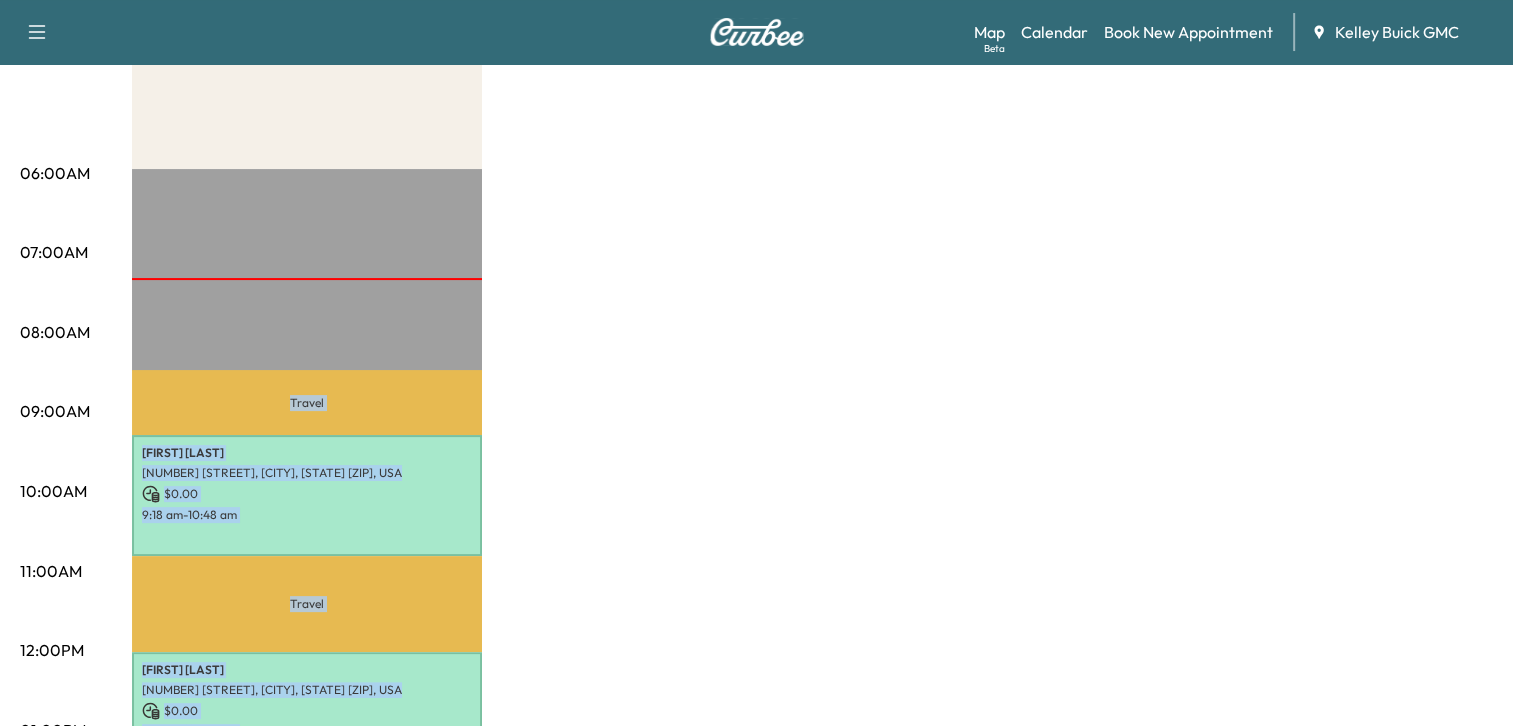 drag, startPoint x: 256, startPoint y: 271, endPoint x: 254, endPoint y: 377, distance: 106.01887 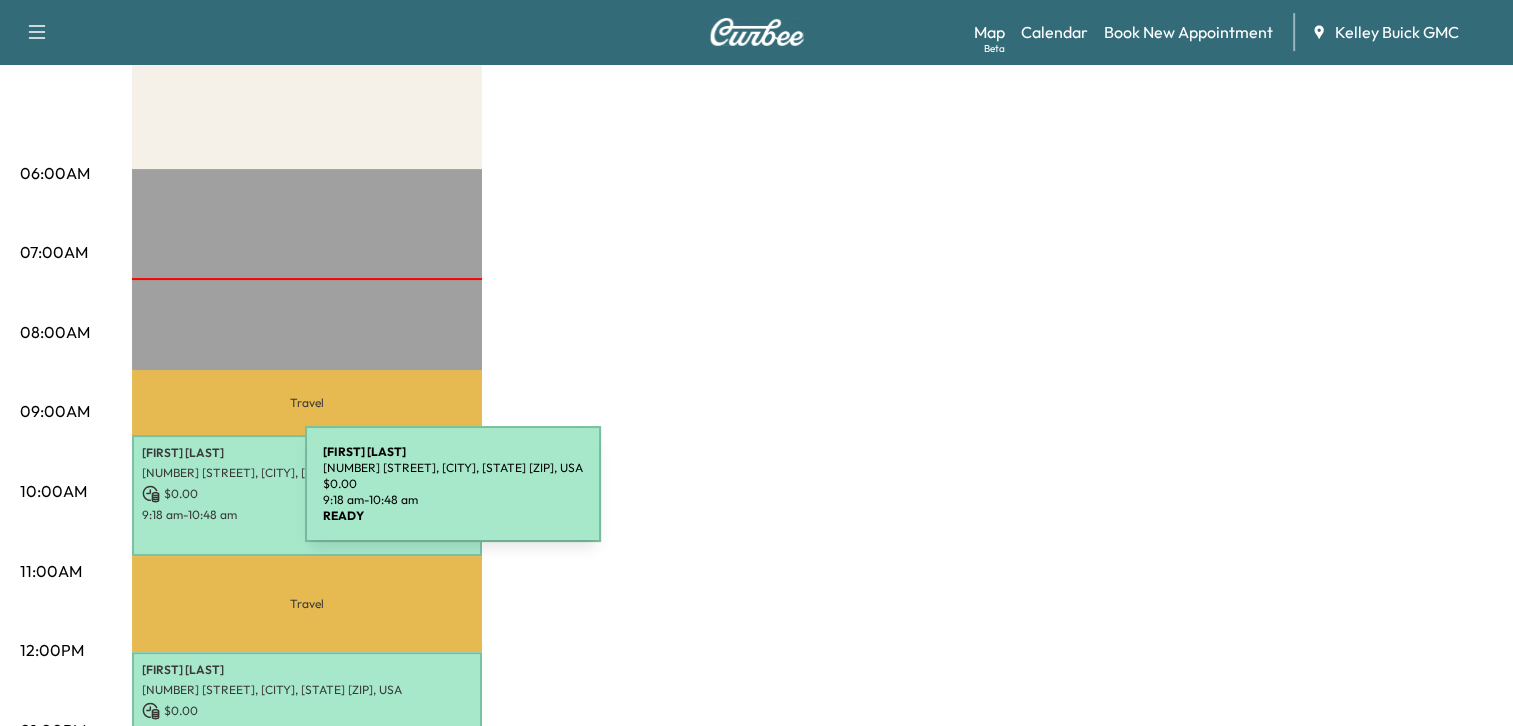 click 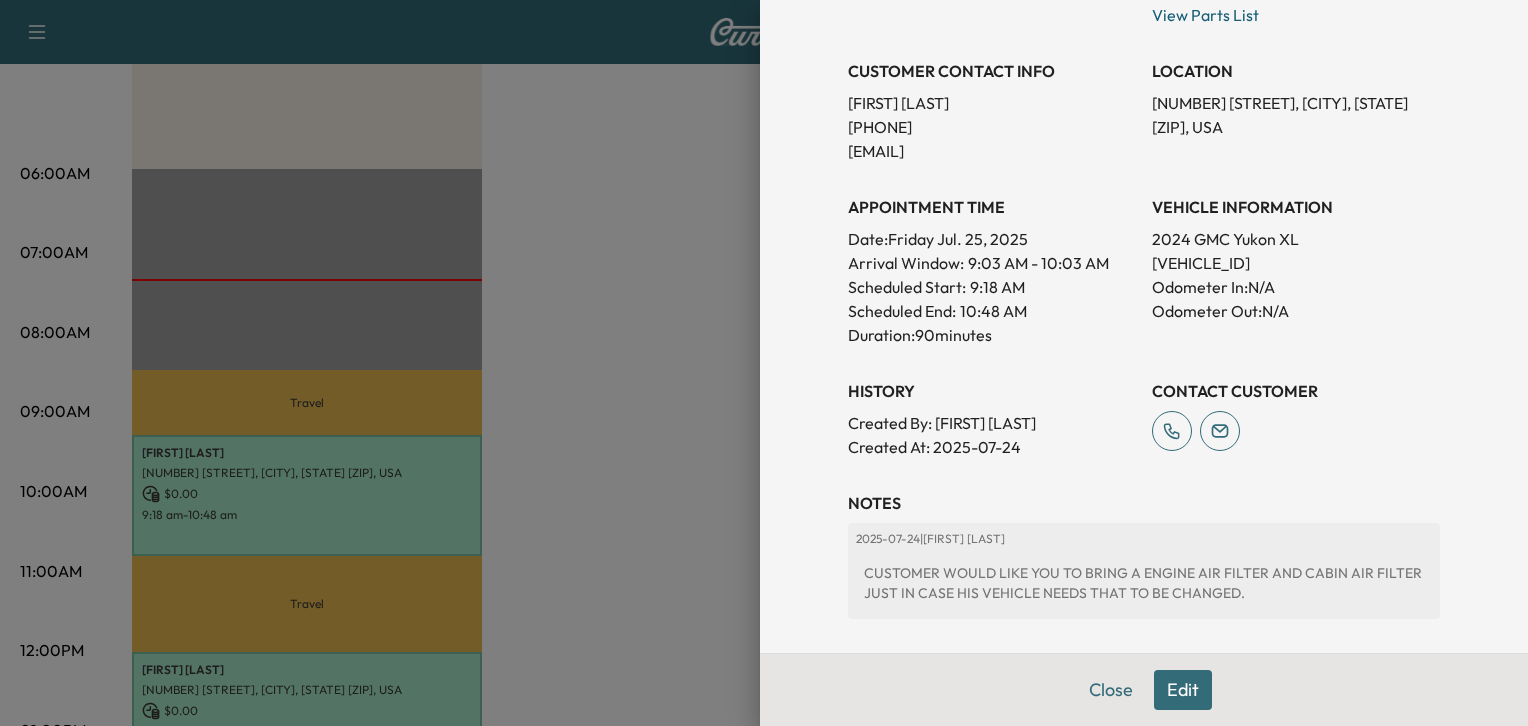 scroll, scrollTop: 500, scrollLeft: 0, axis: vertical 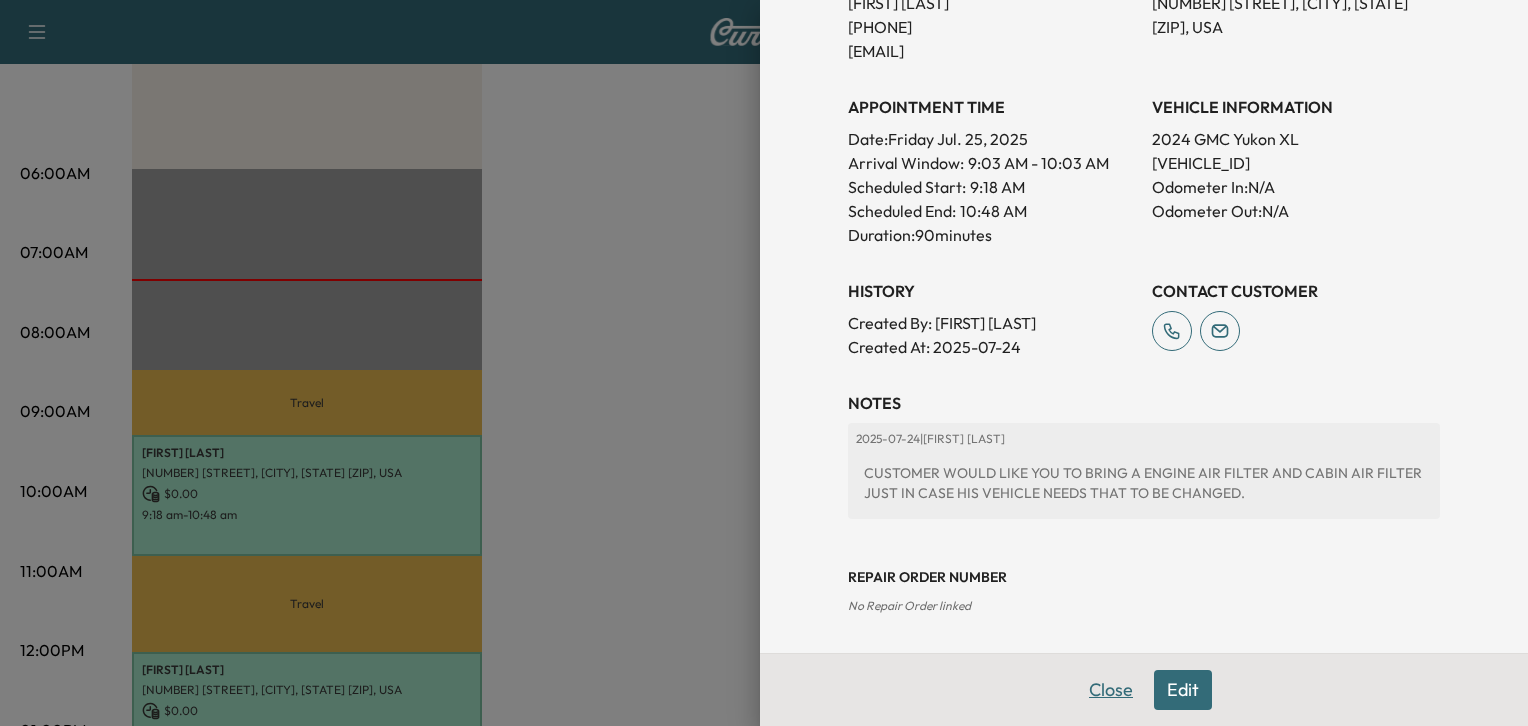 click on "Close" at bounding box center (1111, 690) 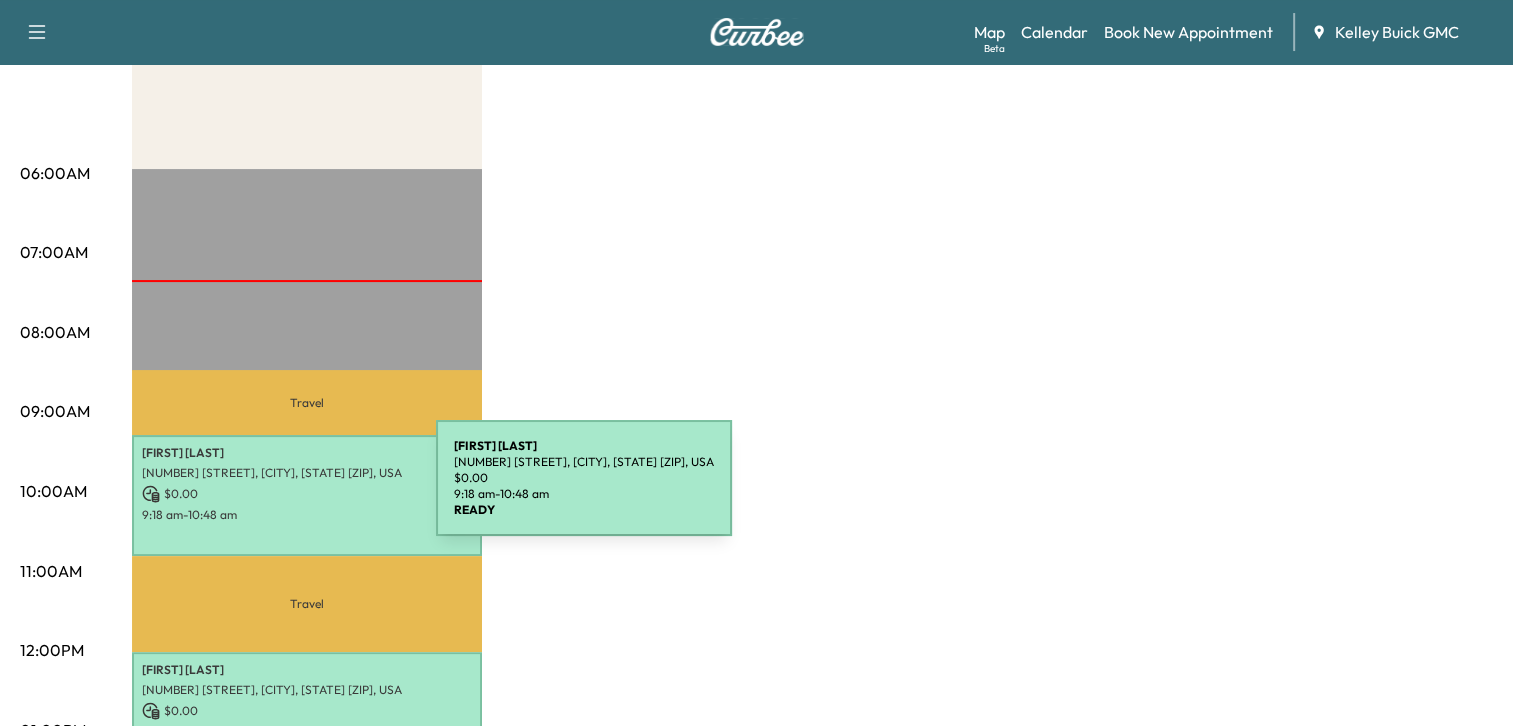 click on "$ 0.00" at bounding box center (307, 494) 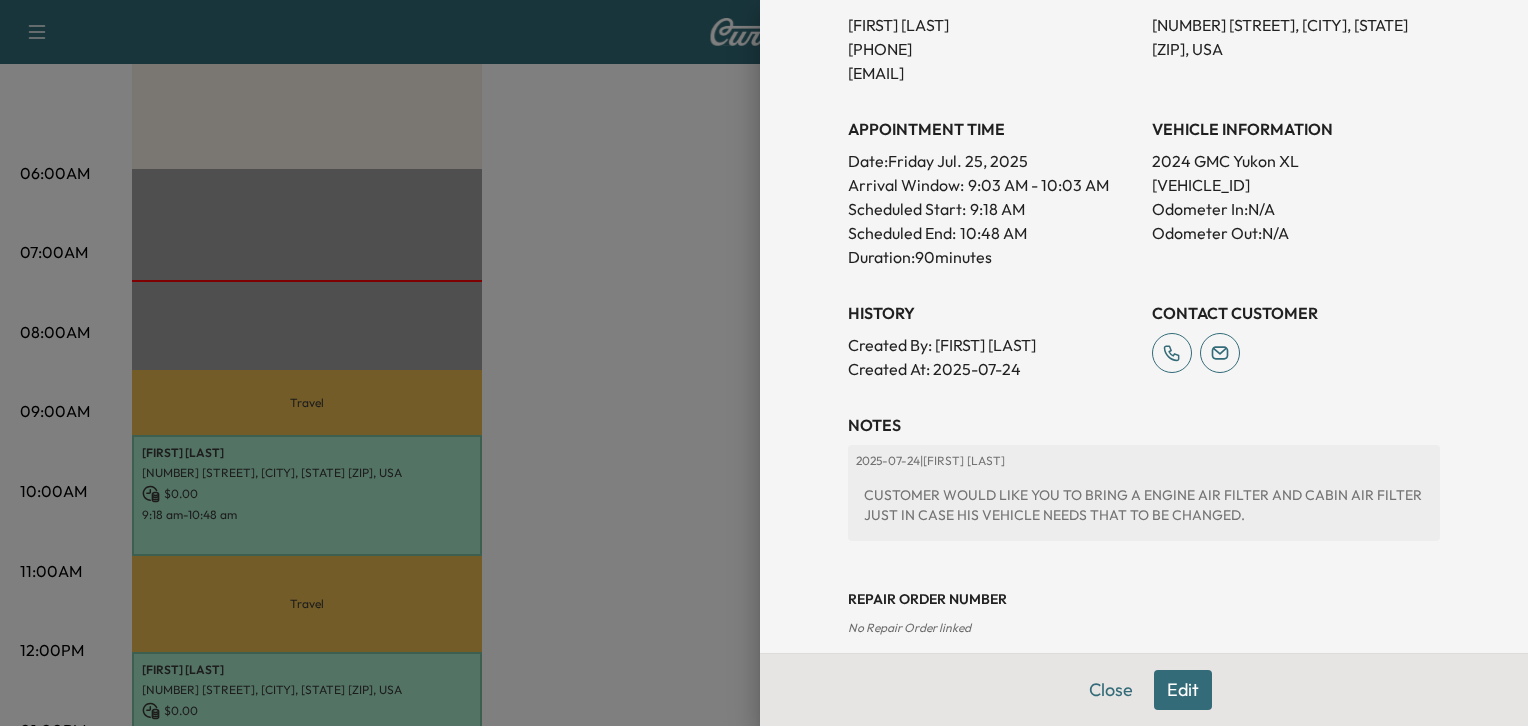 scroll, scrollTop: 500, scrollLeft: 0, axis: vertical 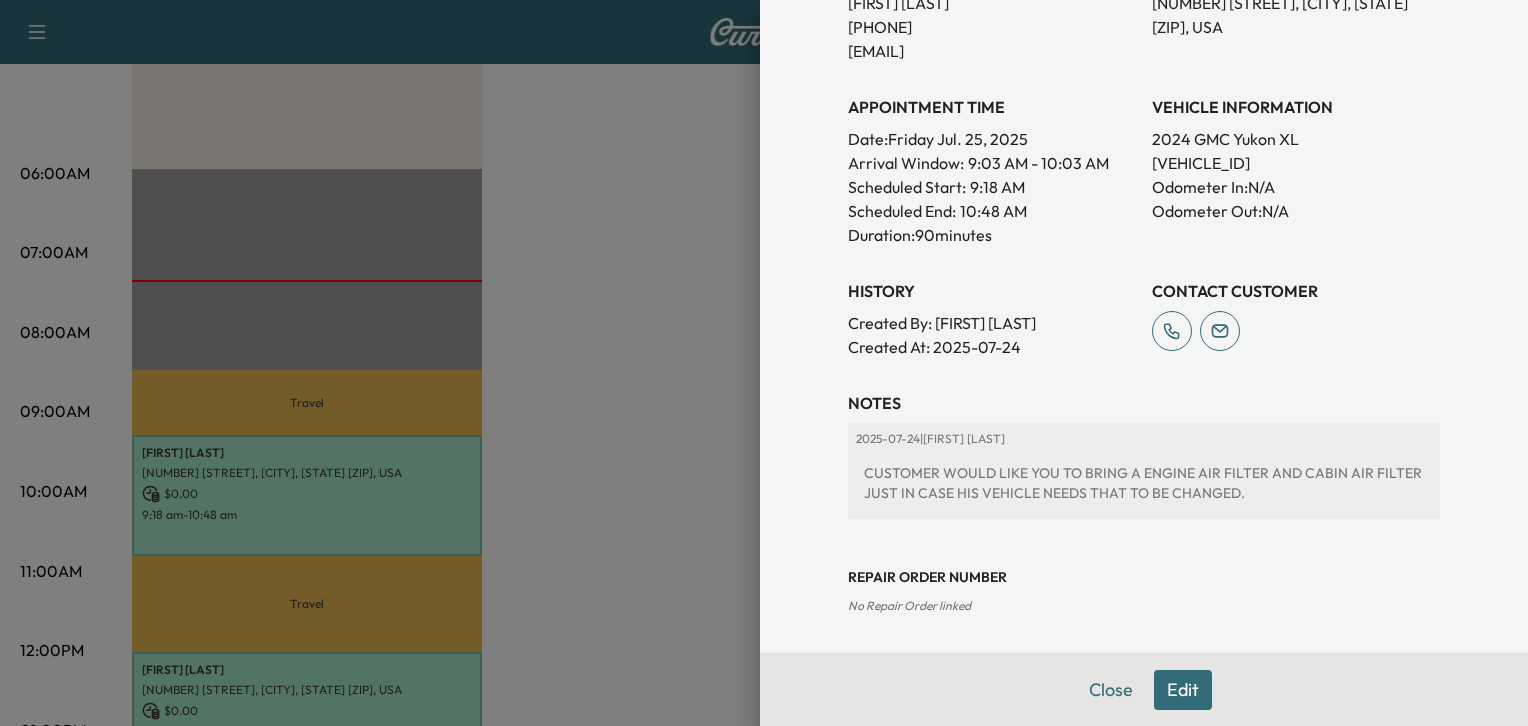 click on "[VEHICLE_ID]" at bounding box center [1296, 163] 